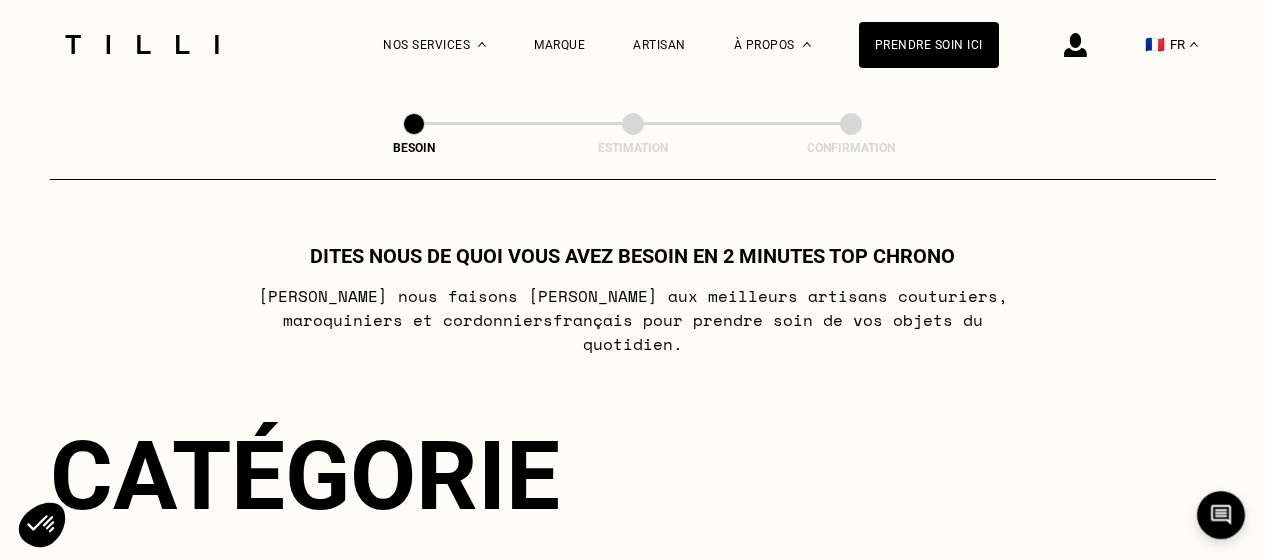 scroll, scrollTop: 0, scrollLeft: 0, axis: both 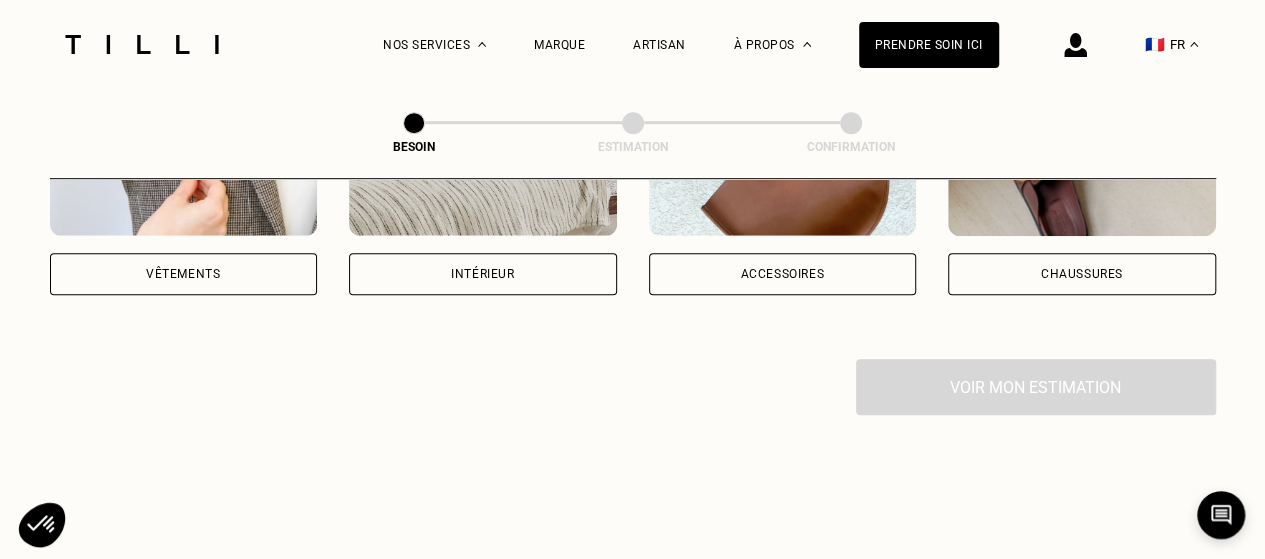 click on "Vêtements" at bounding box center (184, 274) 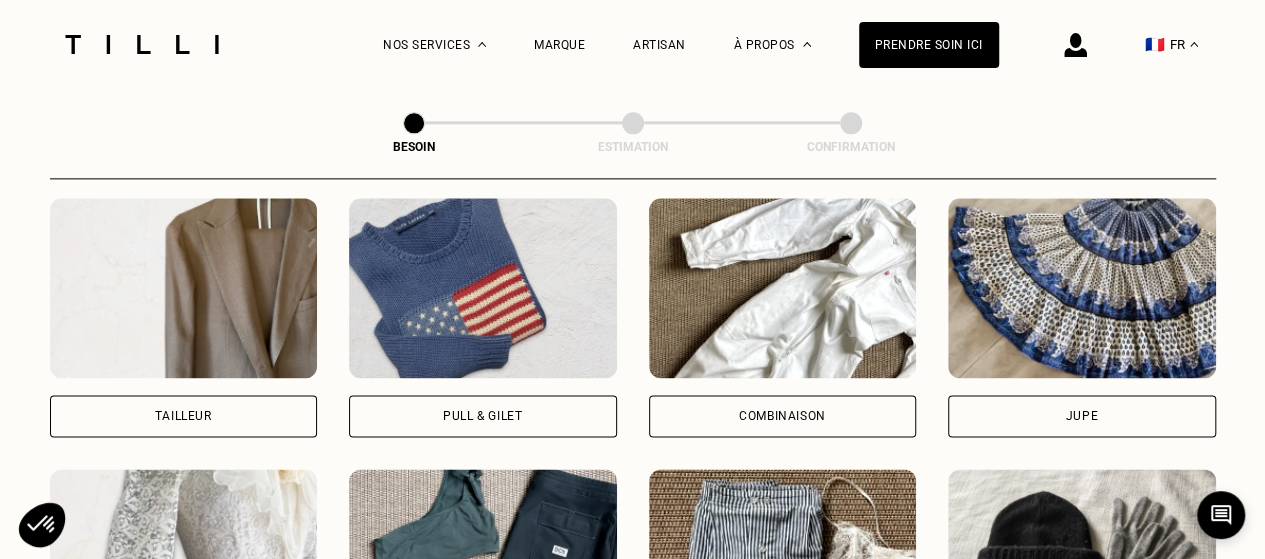 scroll, scrollTop: 1210, scrollLeft: 0, axis: vertical 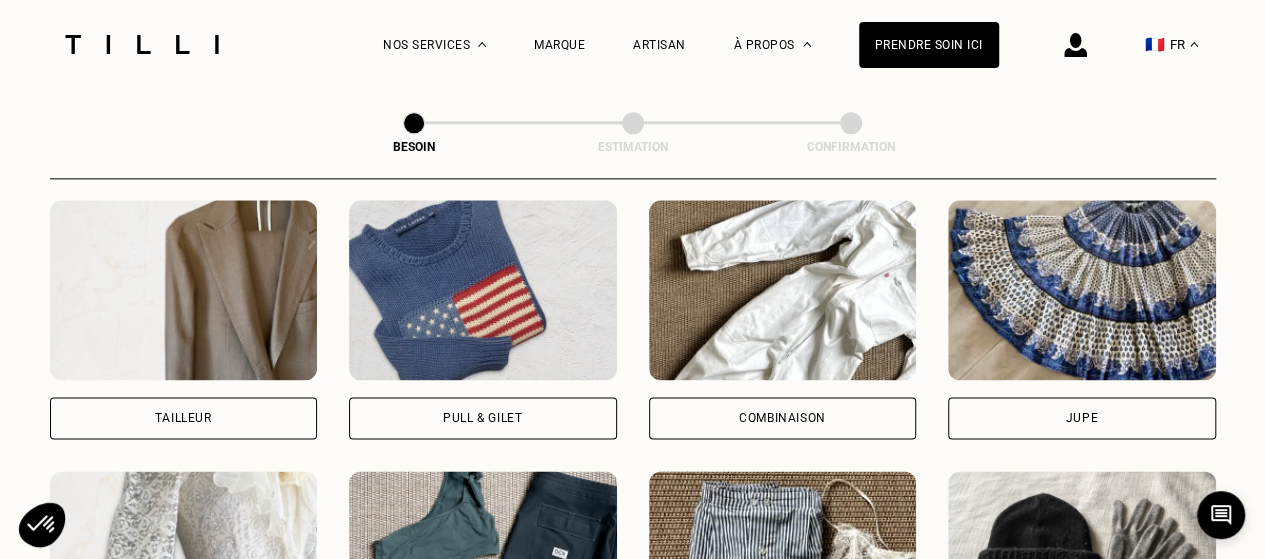 click on "Combinaison" at bounding box center [782, 418] 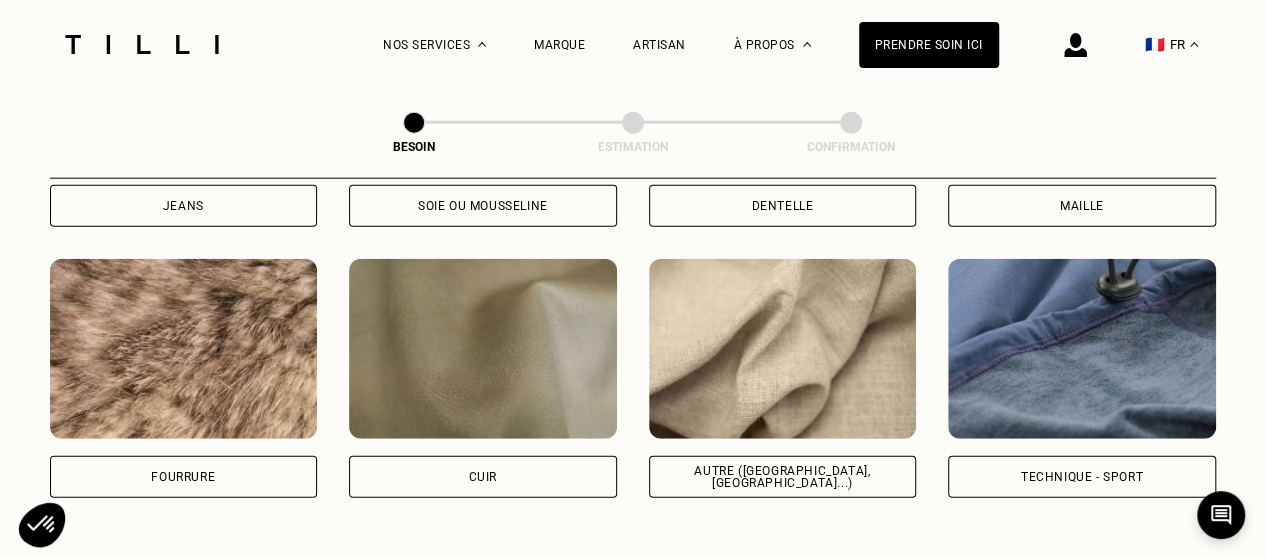 scroll, scrollTop: 2215, scrollLeft: 0, axis: vertical 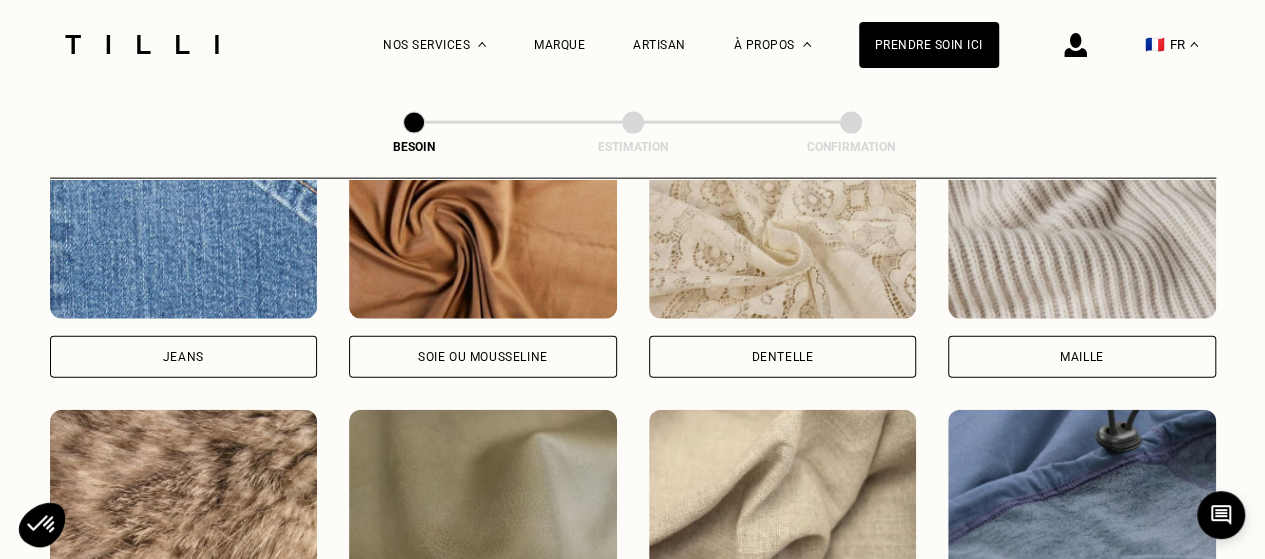click on "Soie ou mousseline" at bounding box center (483, 357) 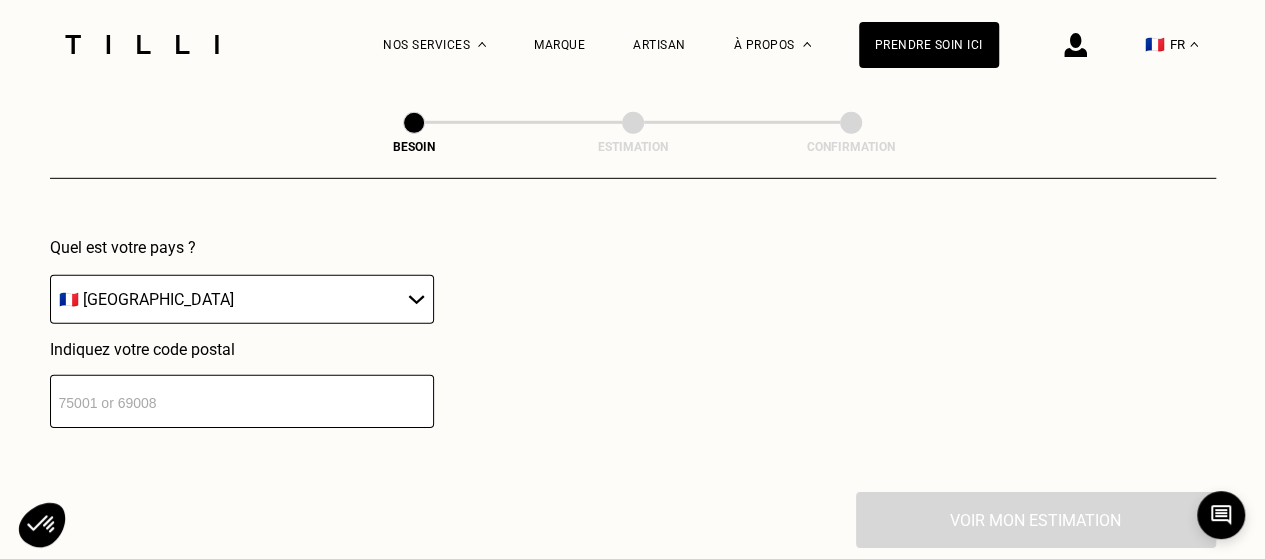 scroll, scrollTop: 2930, scrollLeft: 0, axis: vertical 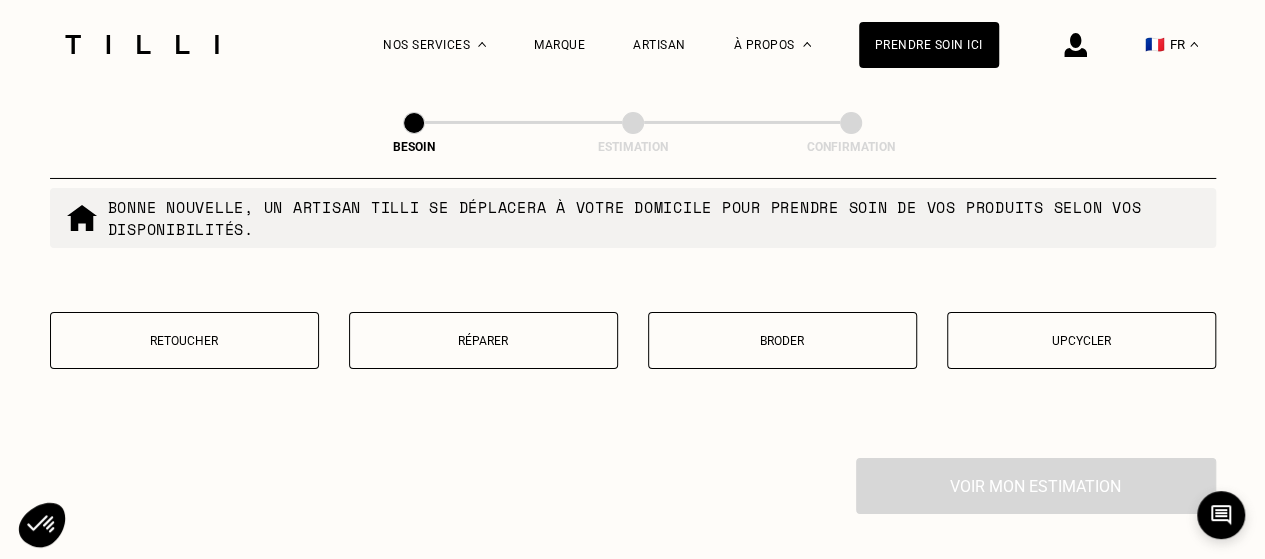type on "75017" 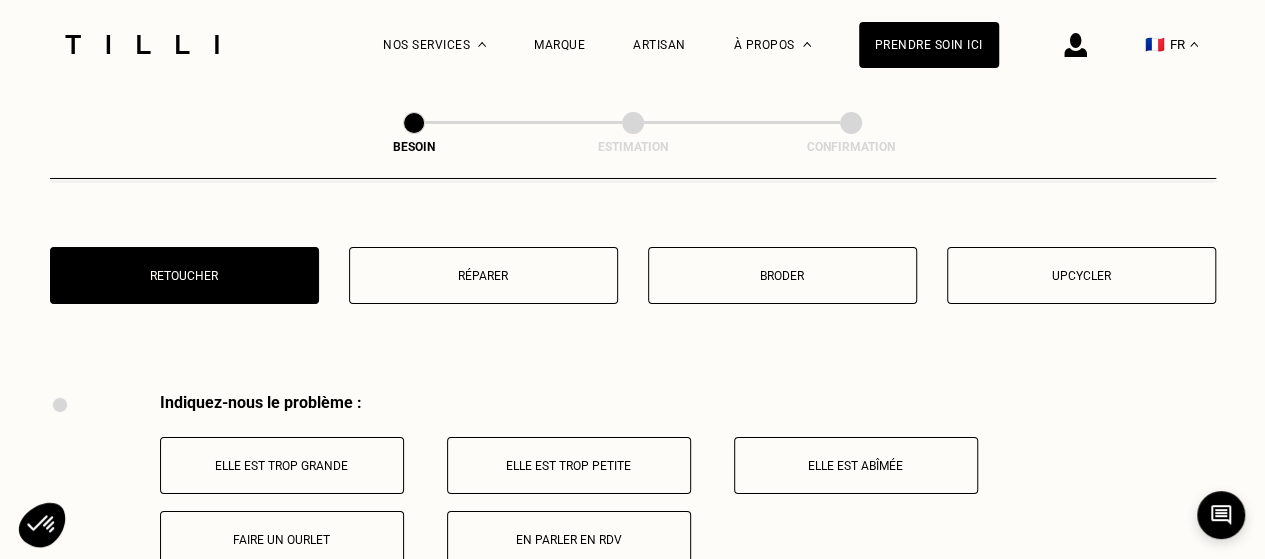 scroll, scrollTop: 3649, scrollLeft: 0, axis: vertical 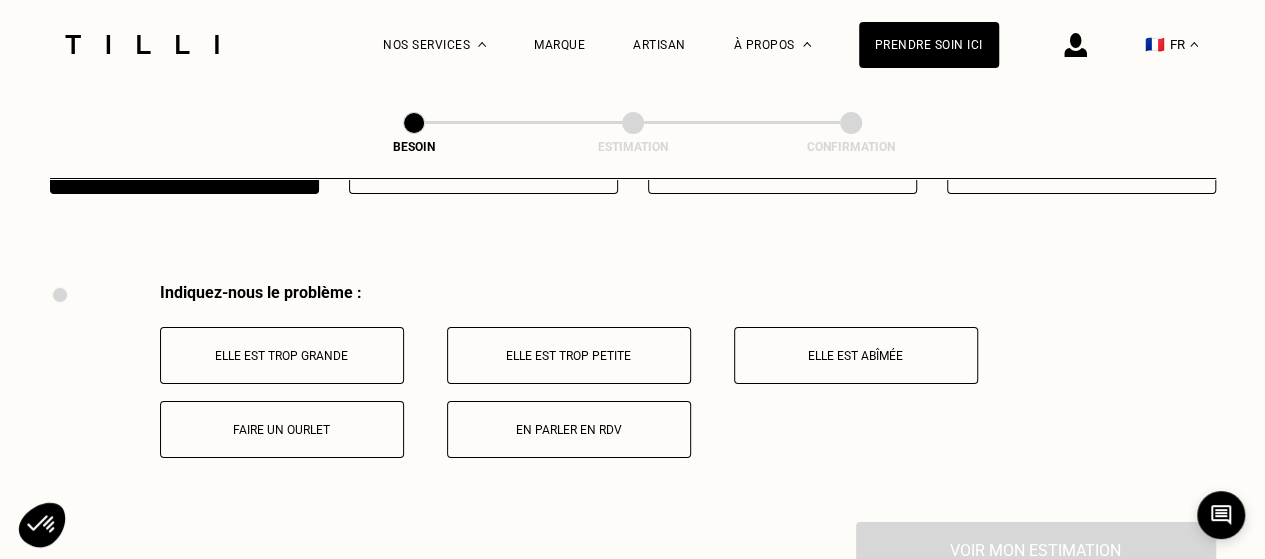 click on "En parler en RDV" at bounding box center (569, 429) 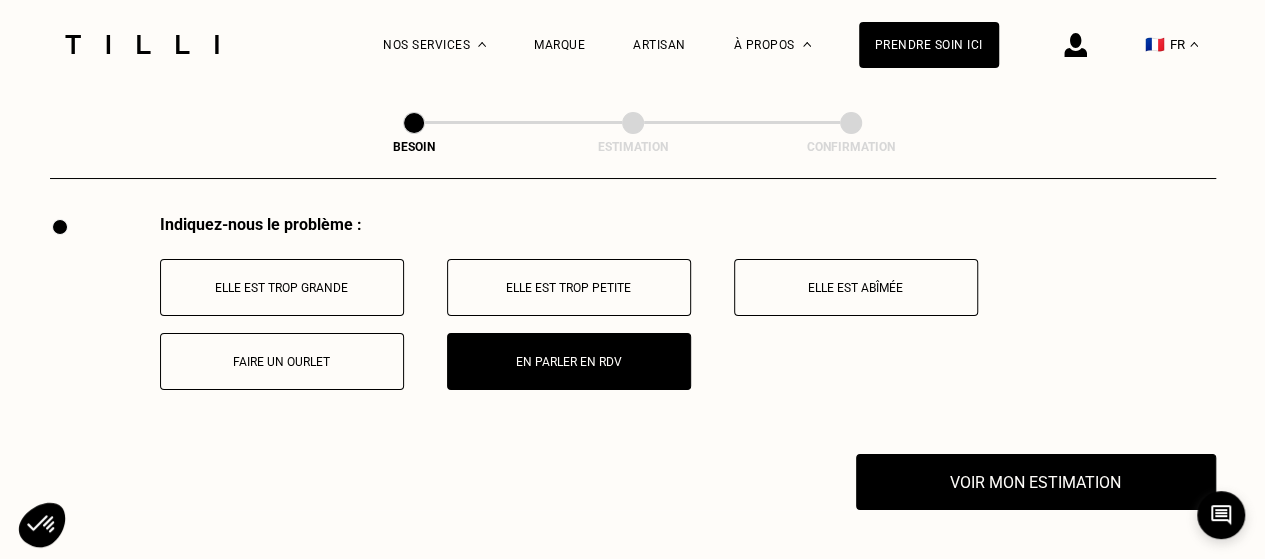 scroll, scrollTop: 3935, scrollLeft: 0, axis: vertical 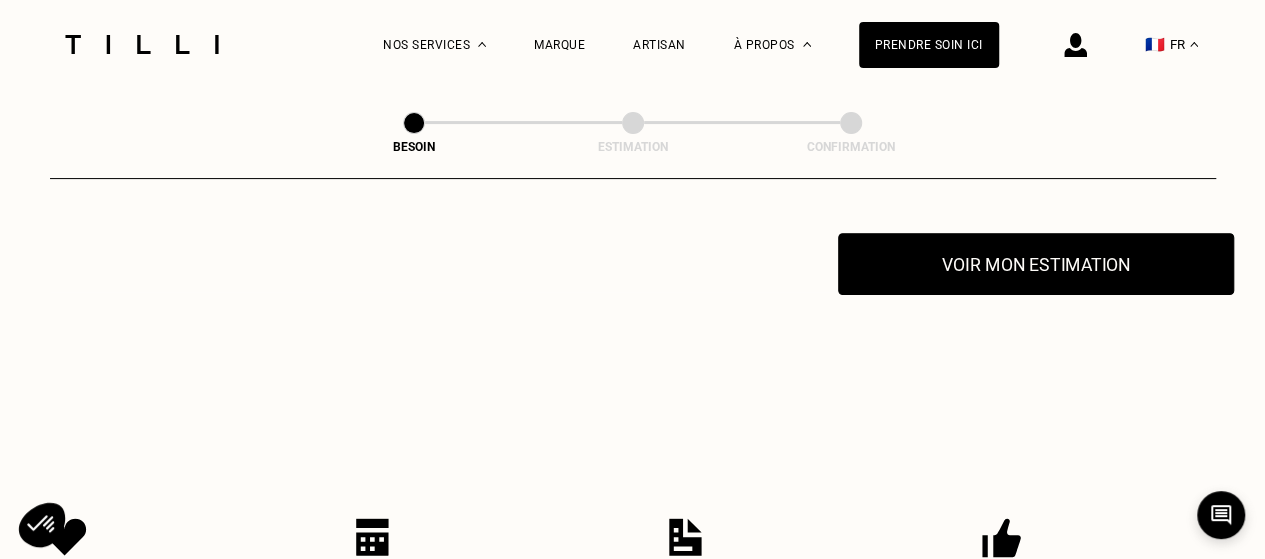 click on "Voir mon estimation" at bounding box center [1036, 264] 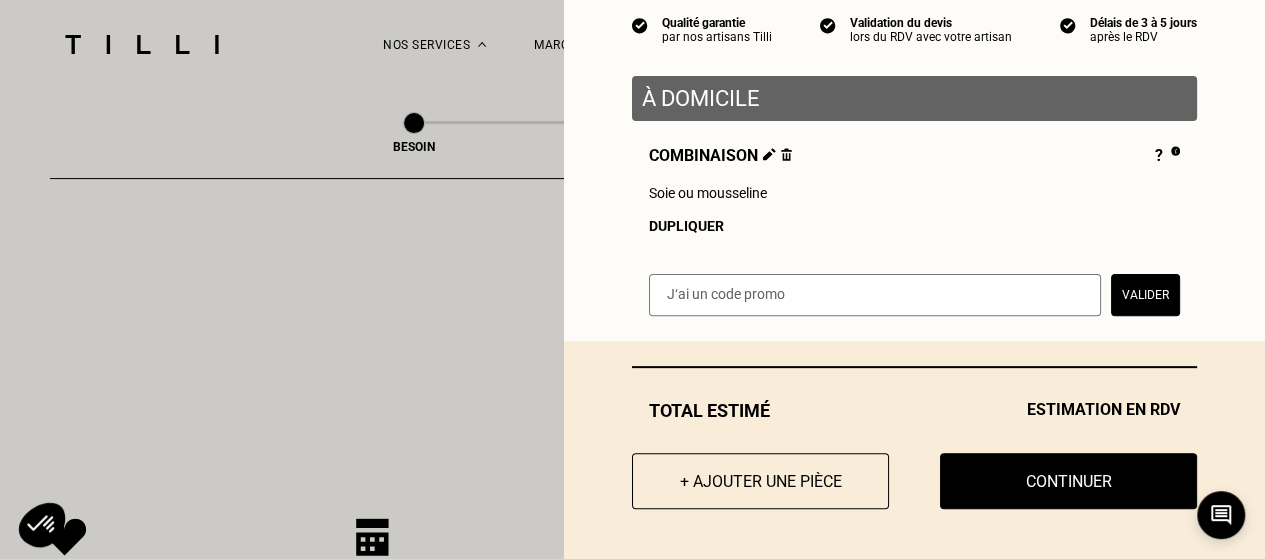 scroll, scrollTop: 198, scrollLeft: 0, axis: vertical 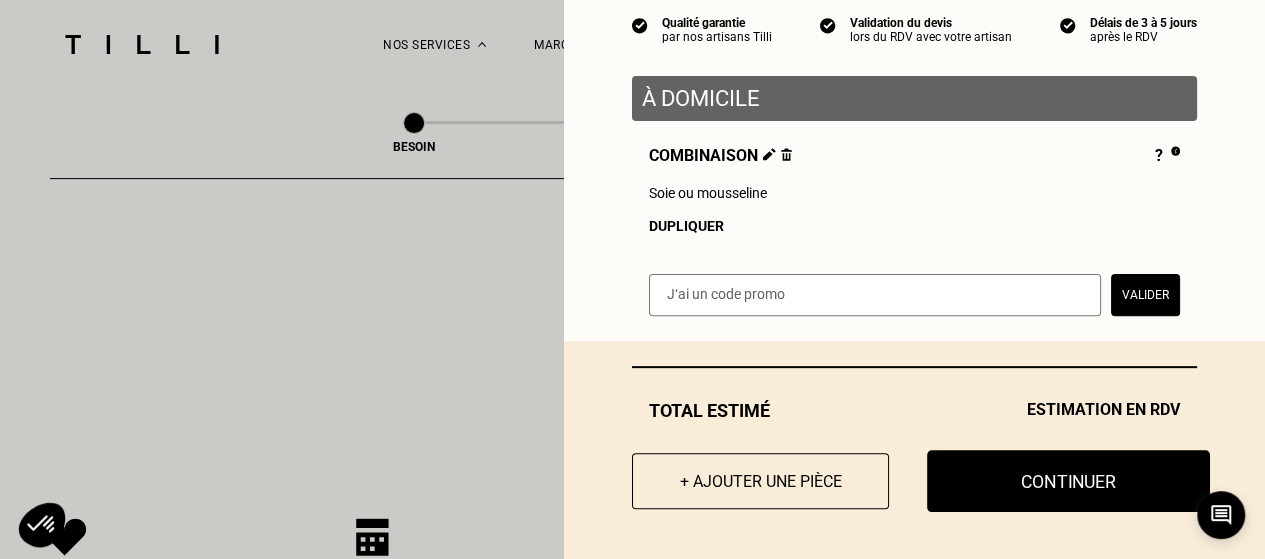 click on "Continuer" at bounding box center [1068, 481] 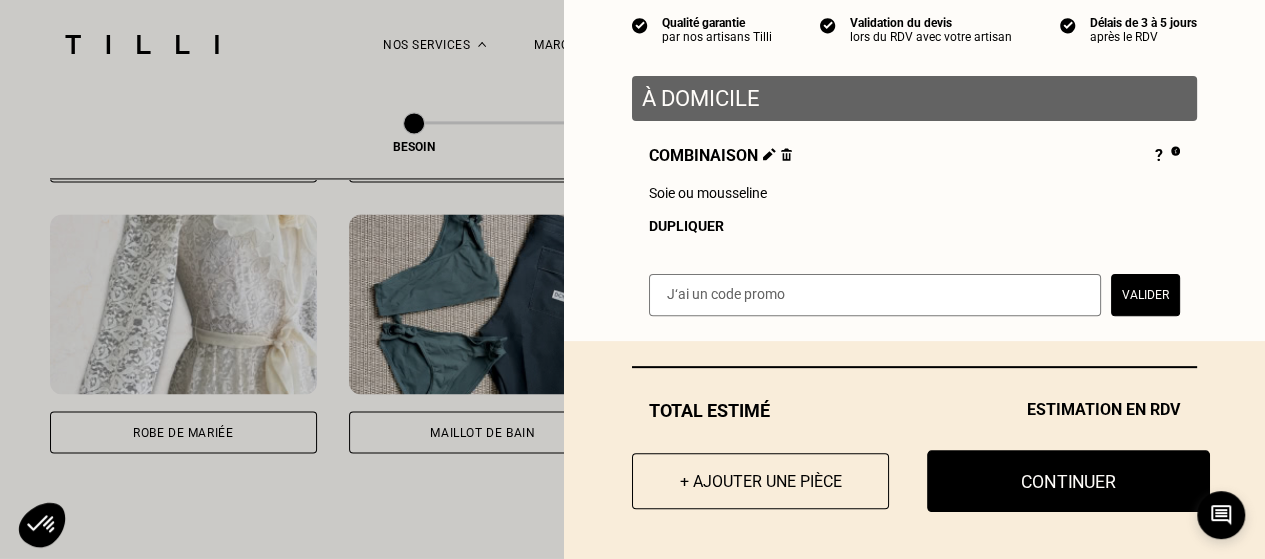 select on "FR" 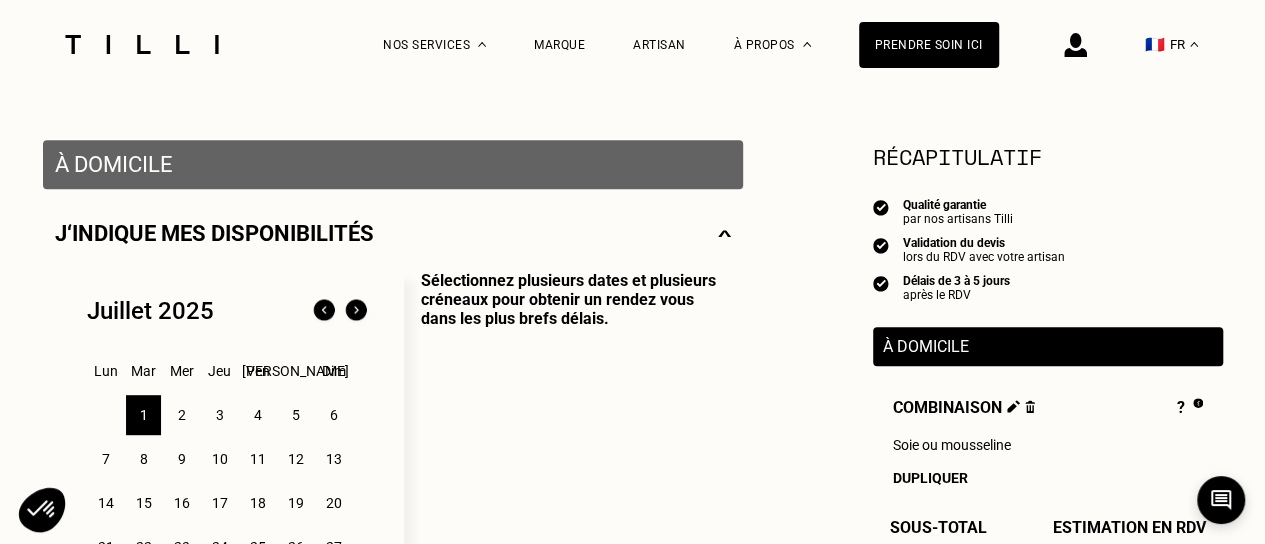 scroll, scrollTop: 470, scrollLeft: 12, axis: both 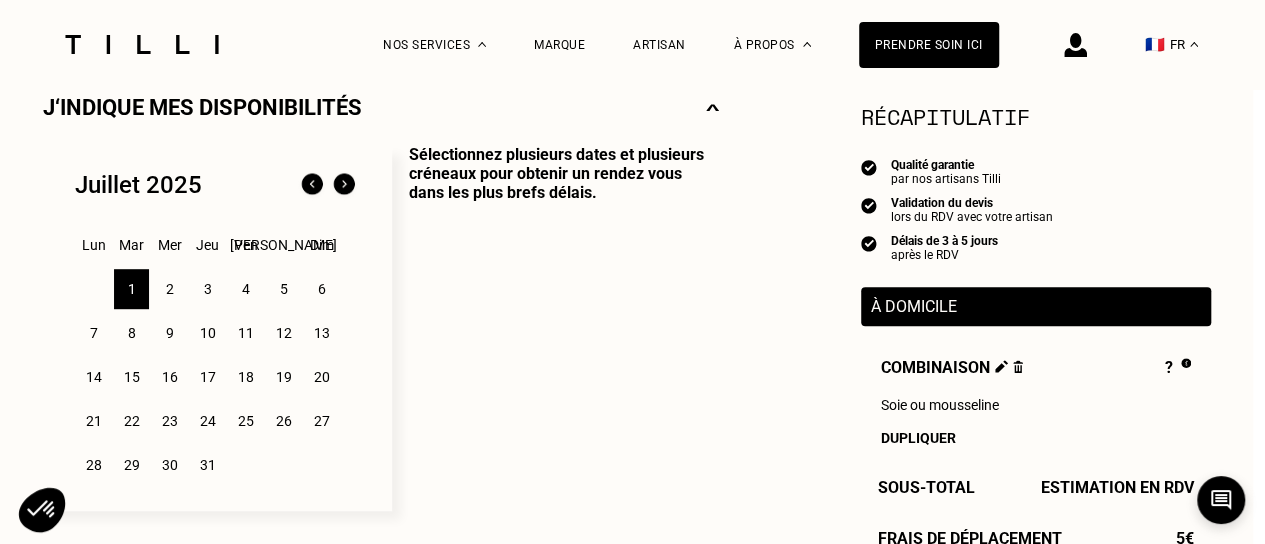 click on "1" at bounding box center (131, 289) 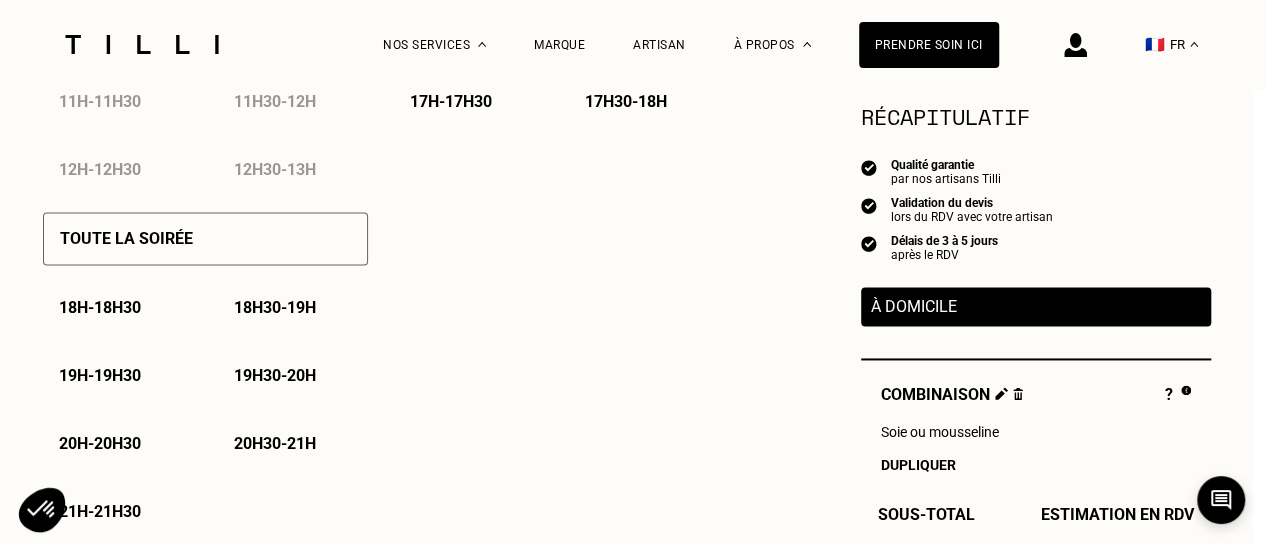 scroll, scrollTop: 1356, scrollLeft: 12, axis: both 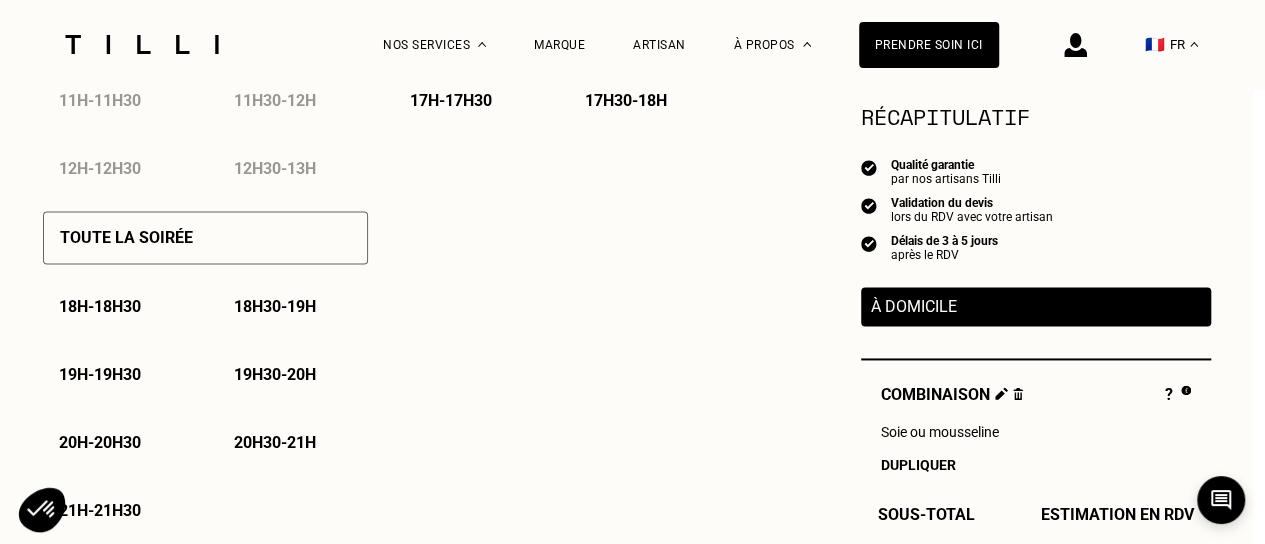 click on "18h30  -  19h" at bounding box center [275, 306] 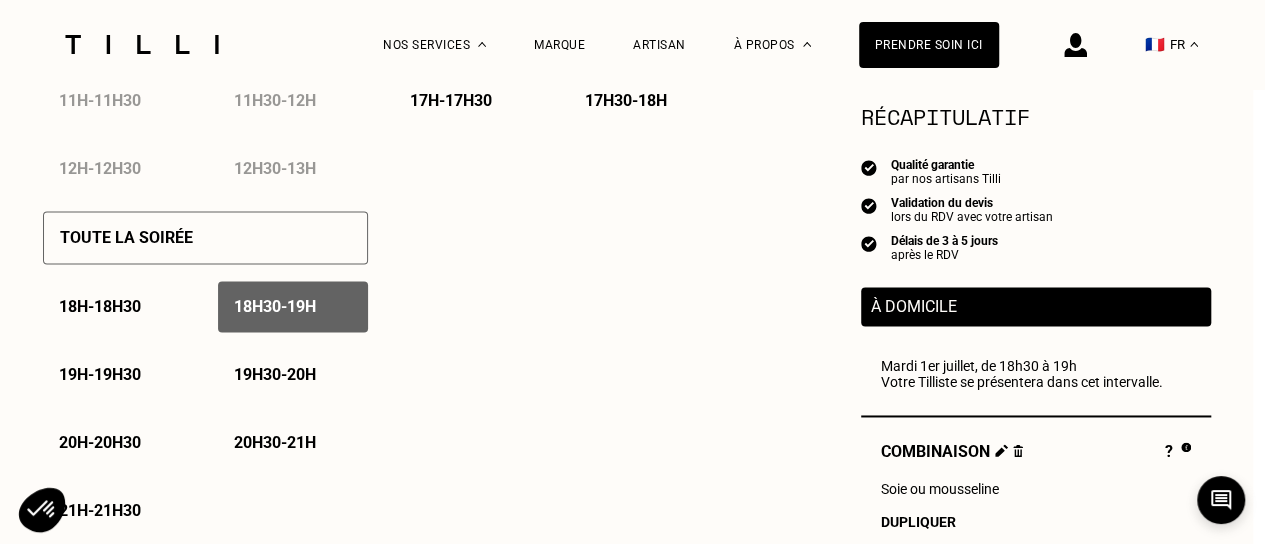 click on "19h  -  19h30" at bounding box center [100, 374] 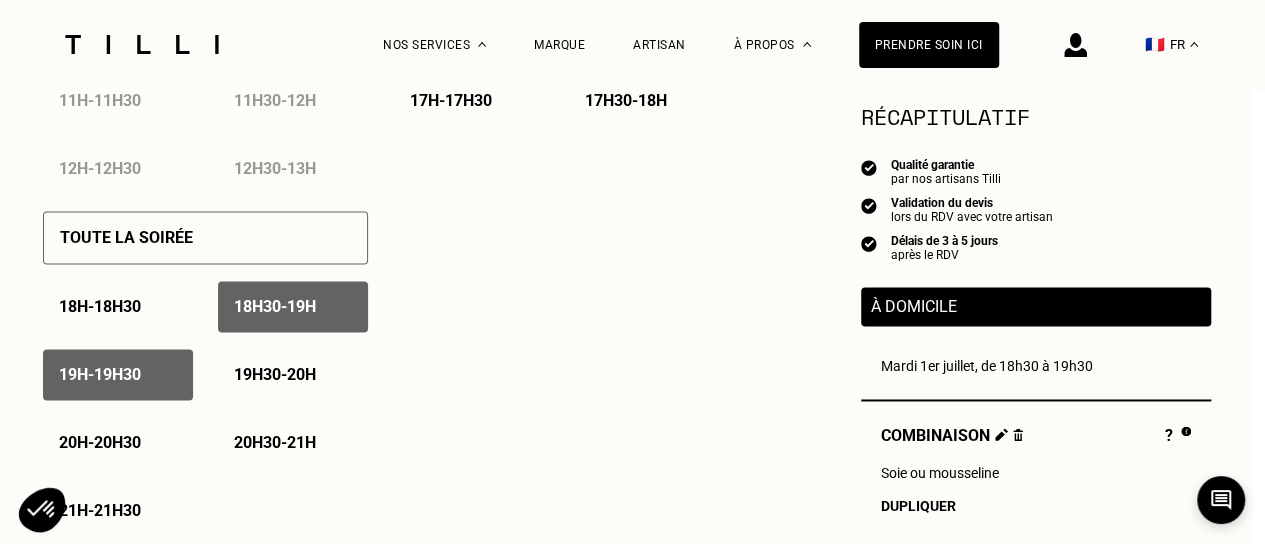 click on "19h30  -  20h" at bounding box center (275, 374) 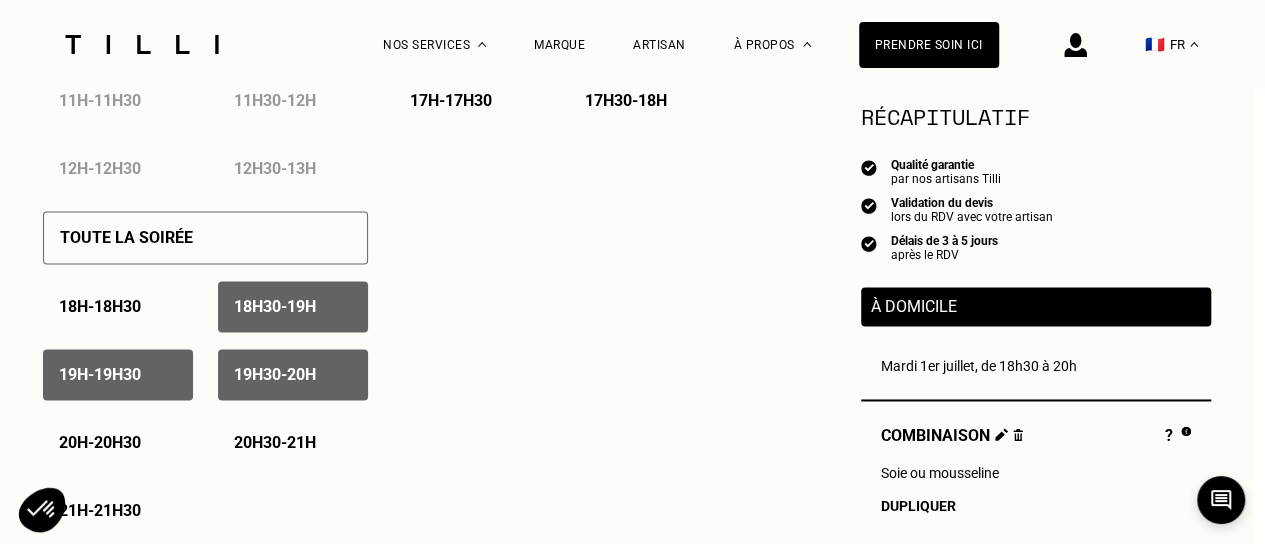 click on "20h  -  20h30" at bounding box center [100, 442] 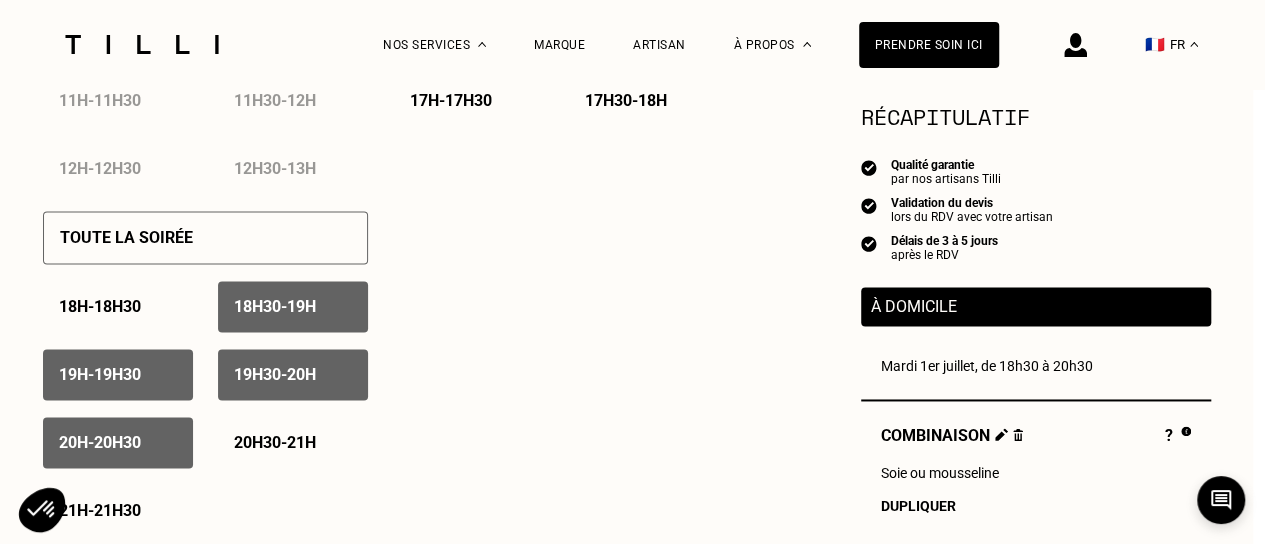click on "20h30  -  21h" at bounding box center (275, 442) 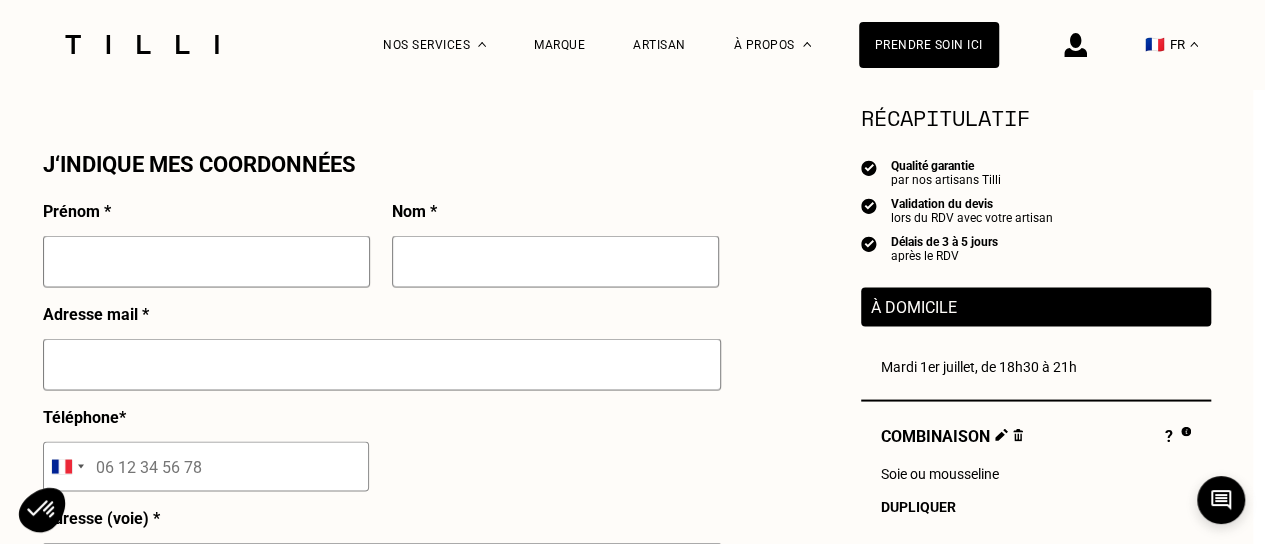 scroll, scrollTop: 1792, scrollLeft: 12, axis: both 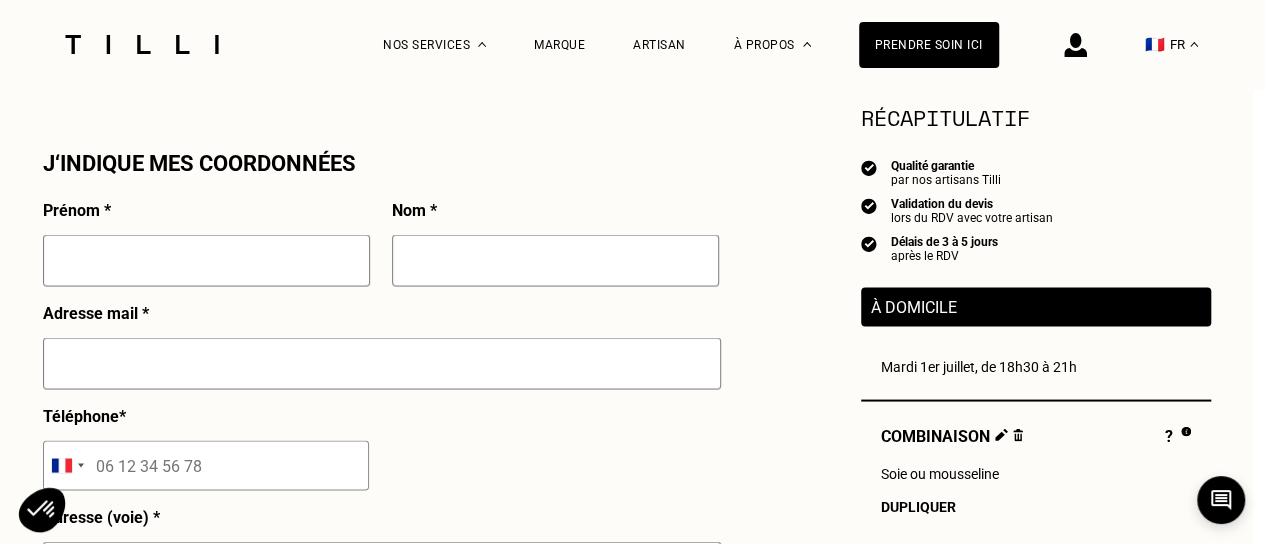 click at bounding box center (206, 260) 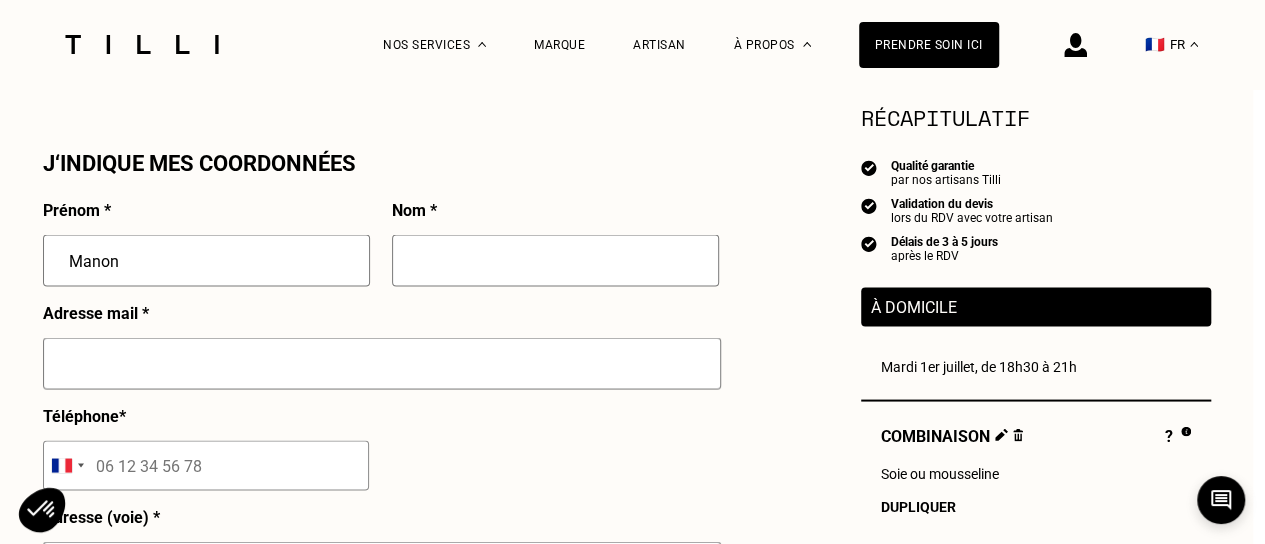 type on "Manon" 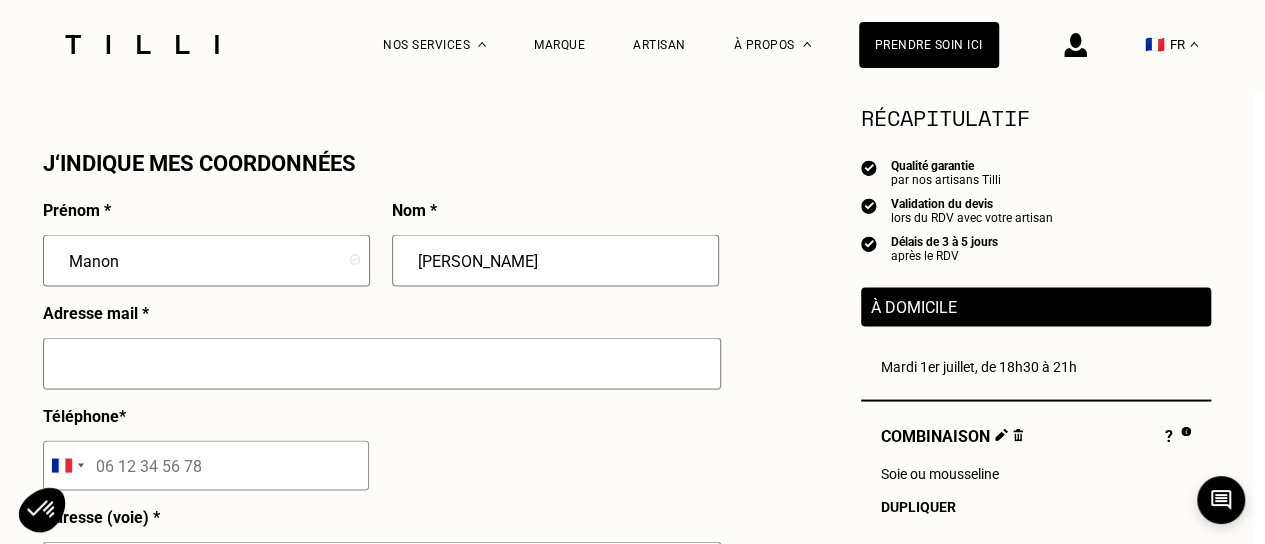 type on "[PERSON_NAME]" 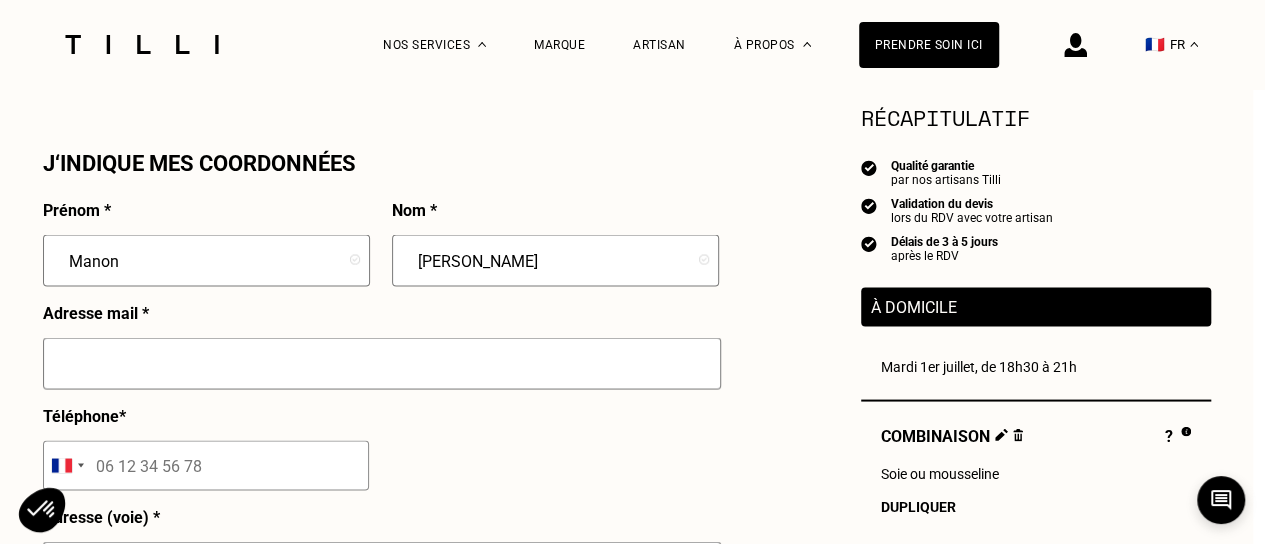 click at bounding box center [382, 363] 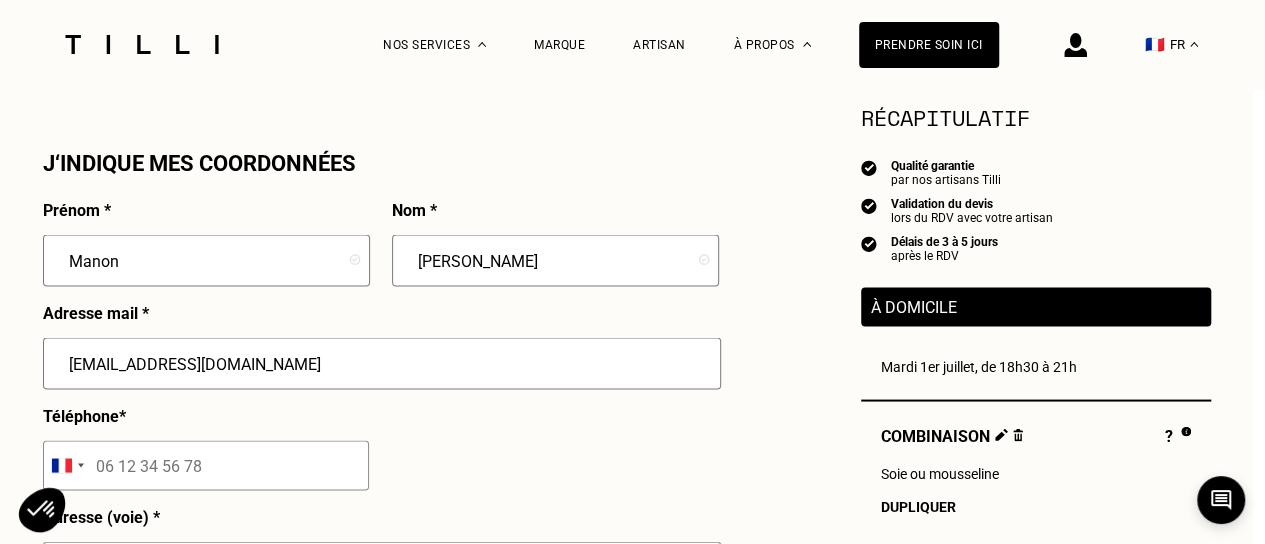 type on "06 08 88 37 61" 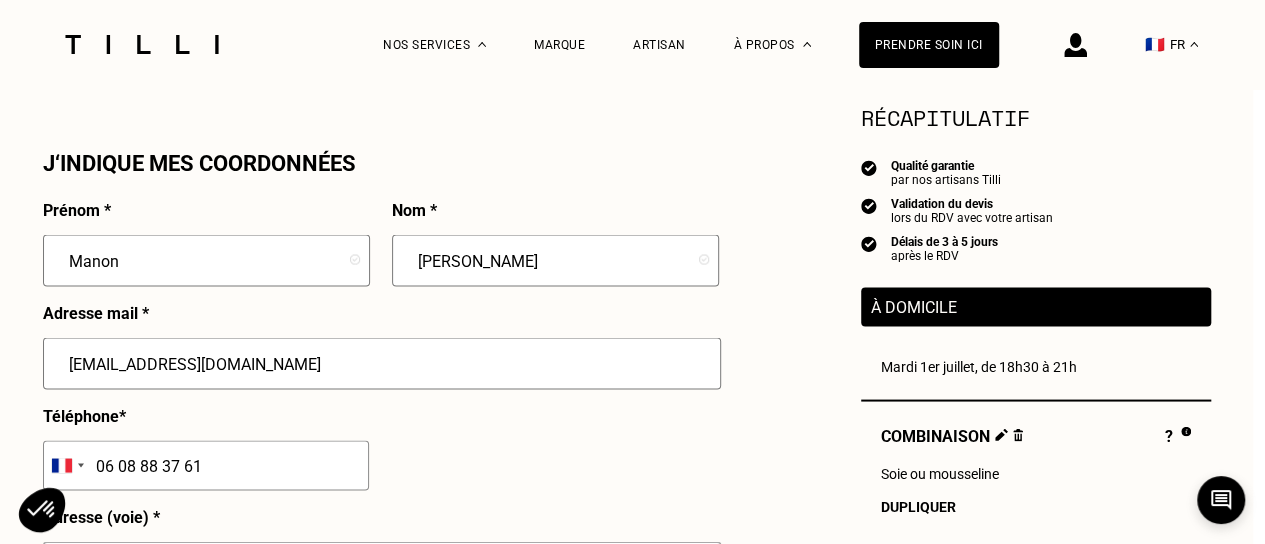 type on "[STREET_ADDRESS][PERSON_NAME]" 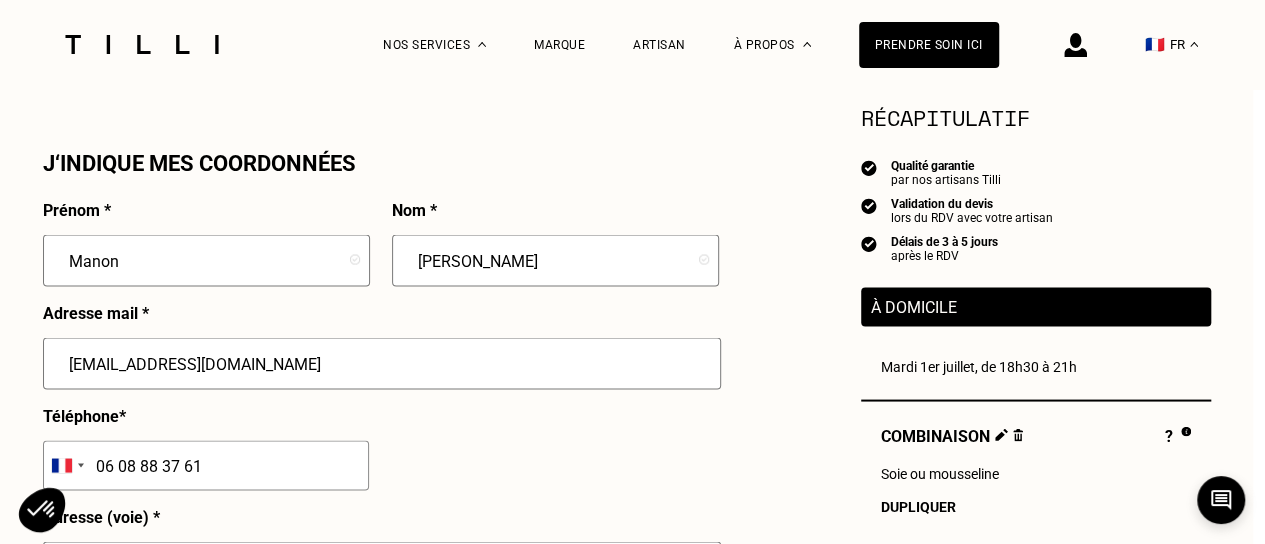 type on "[GEOGRAPHIC_DATA]" 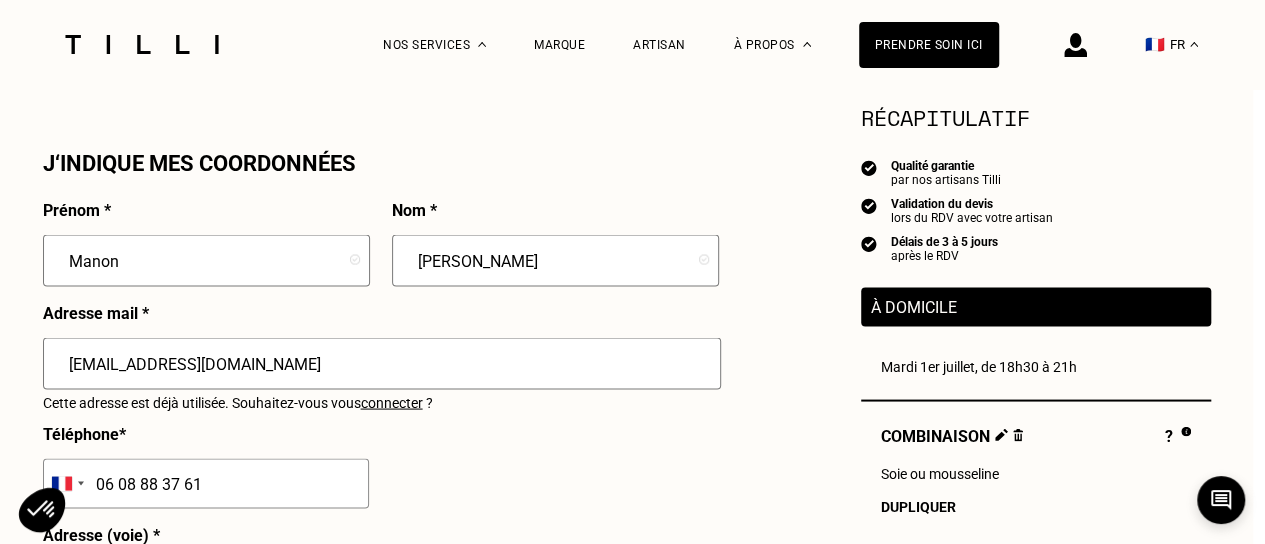 scroll, scrollTop: 1979, scrollLeft: 12, axis: both 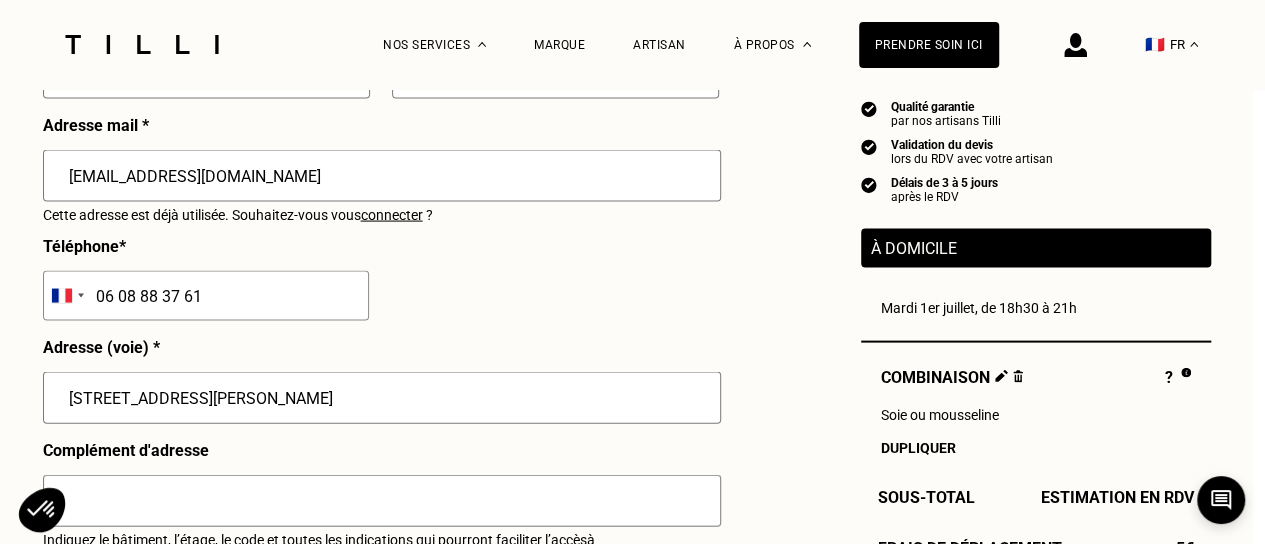 click on "[STREET_ADDRESS][PERSON_NAME]" at bounding box center [382, 398] 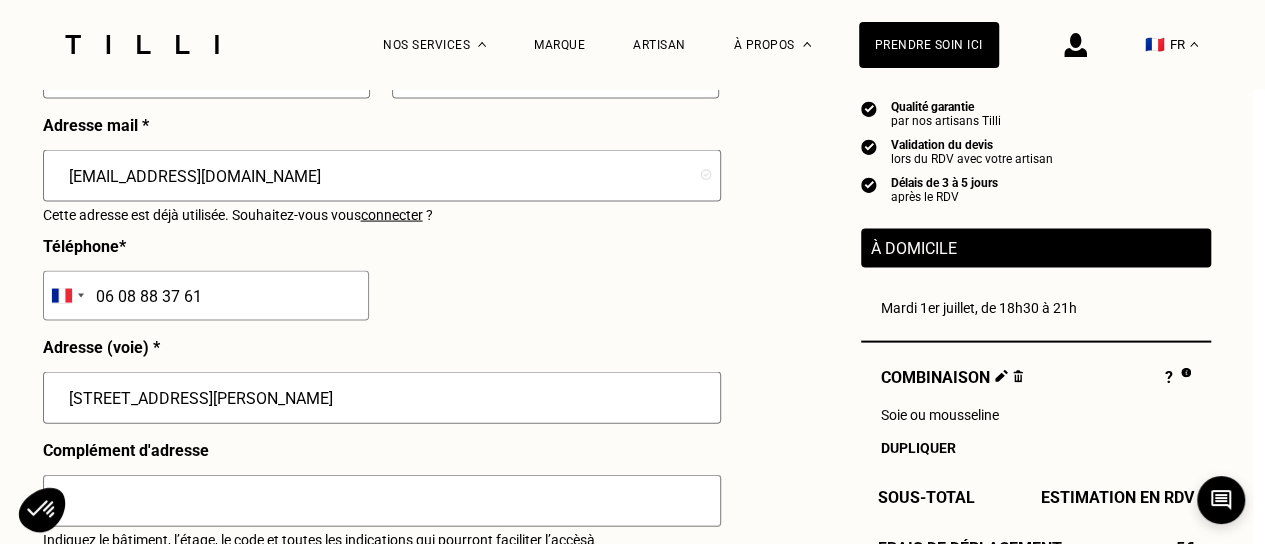 click on "[STREET_ADDRESS][PERSON_NAME]" at bounding box center (382, 398) 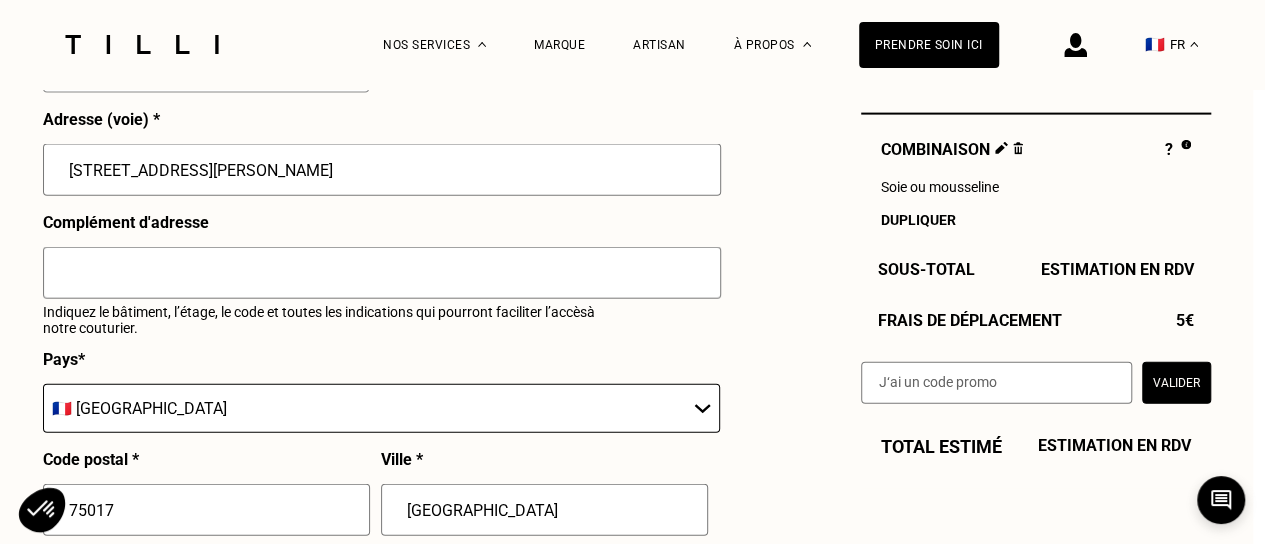 scroll, scrollTop: 2315, scrollLeft: 12, axis: both 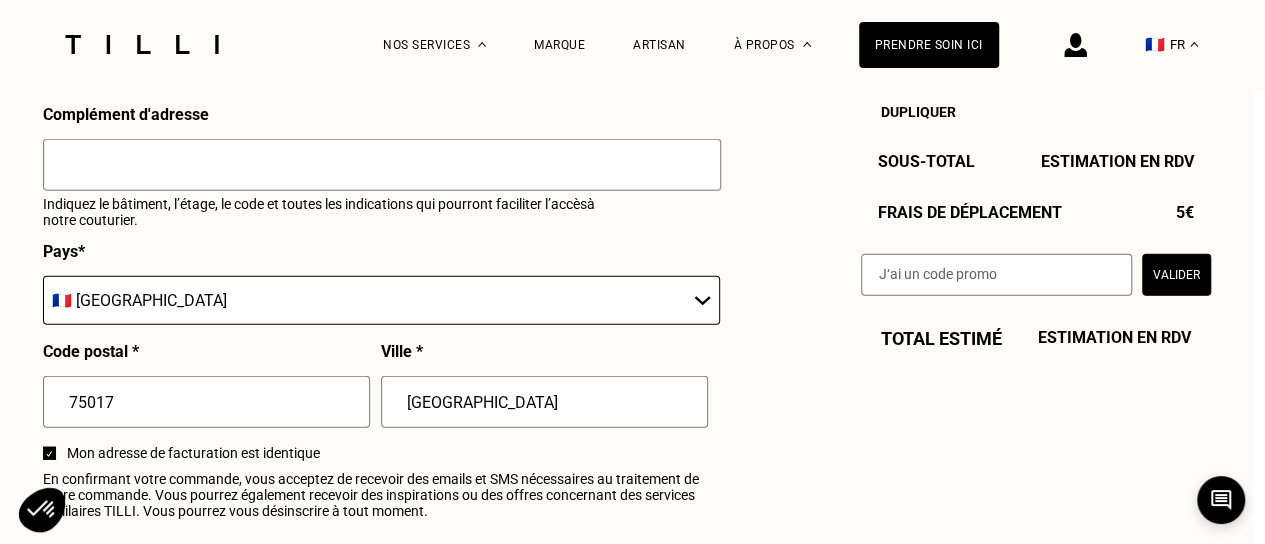 type on "[STREET_ADDRESS][PERSON_NAME]" 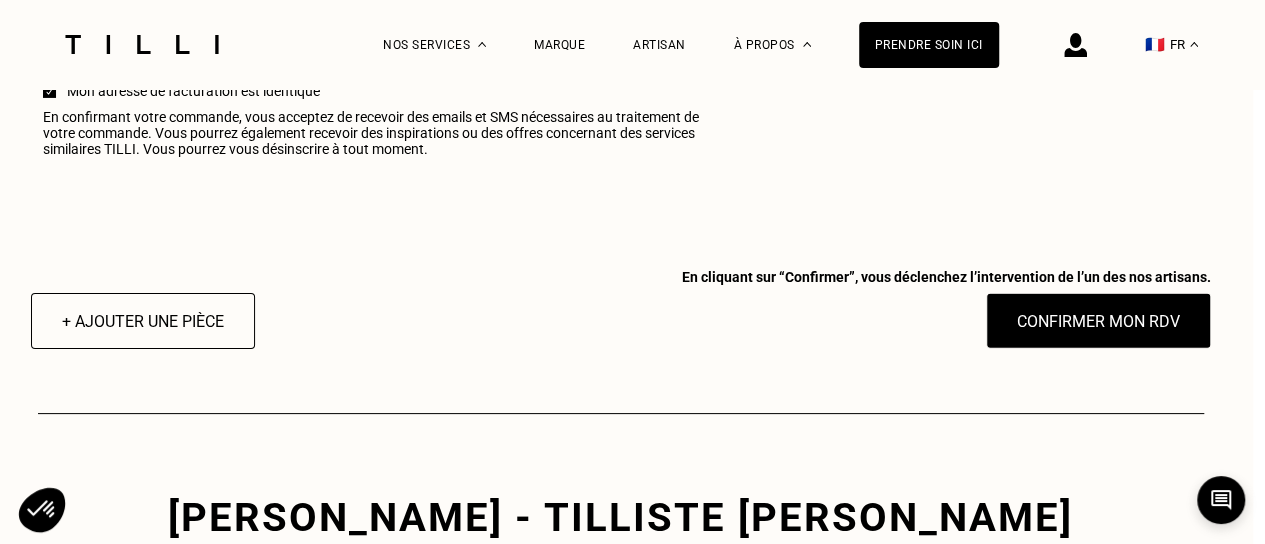 scroll, scrollTop: 2661, scrollLeft: 12, axis: both 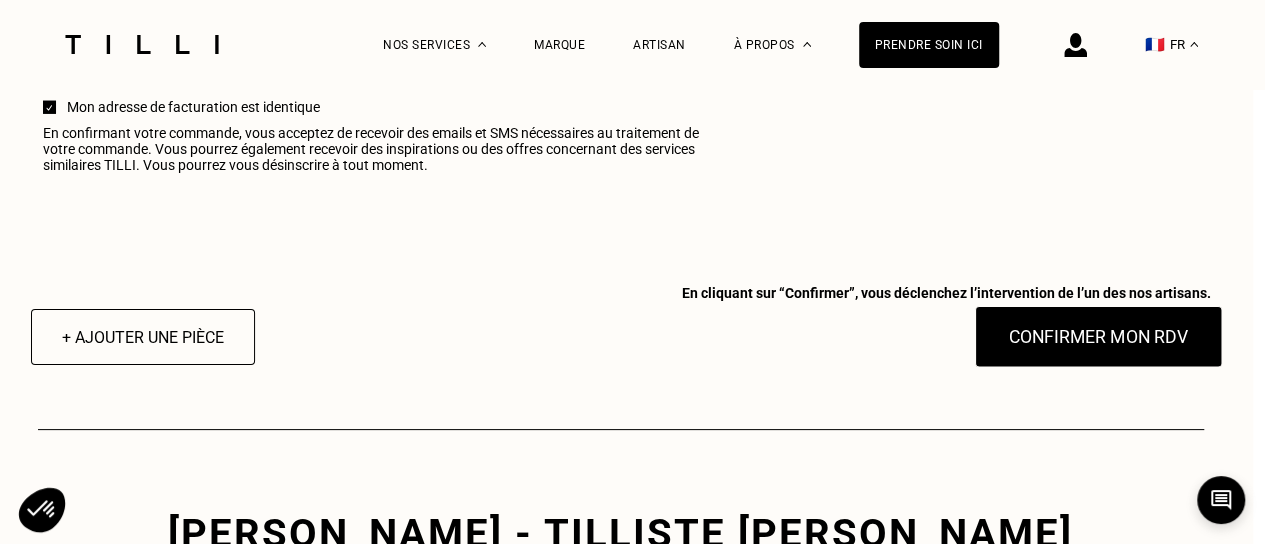 click on "Confirmer mon RDV" at bounding box center (1098, 337) 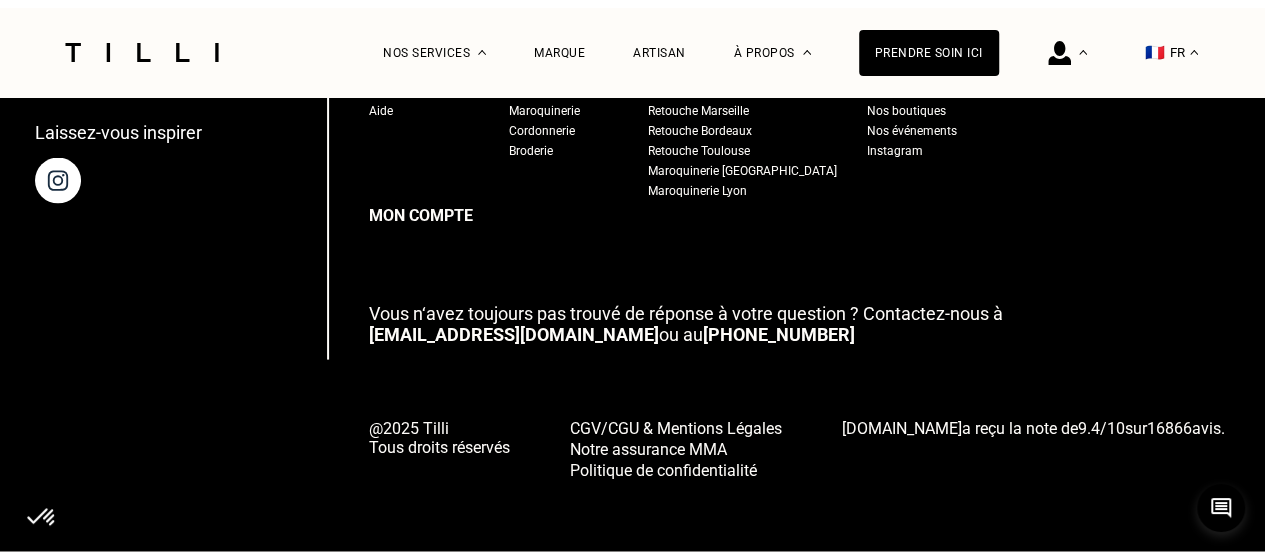 scroll, scrollTop: 0, scrollLeft: 0, axis: both 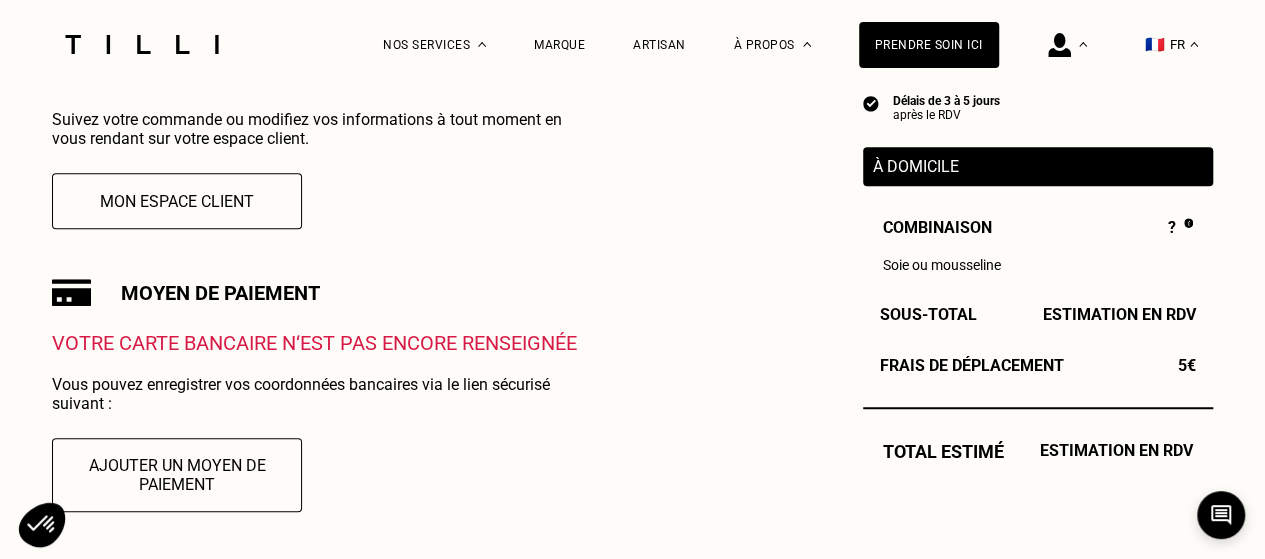 click on "Commande enregistrée Votre demande de rendez-vous a bien été prise en compte. Nous sommes de train de chercher un artisan disponible sur le(s) créneau(x) que vous avez sélectionné(s). Suivez votre commande ou modifiez vos informations à tout moment en vous rendant sur votre espace client. Mon espace client Moyen de paiement Votre carte bancaire n‘est pas encore renseignée Vous pouvez enregistrer vos coordonnées bancaires via le lien sécurisé suivant : Ajouter un moyen de paiement Et ensuite ? Préparez votre rdv à domicile 1 - Le jour du rendez-vous, votre couturier arrive directement chez vous afin de prendre vos mesures, épingler et vous conseiller au mieux. Vous aurez toujours la possibilité d’ajouter ou retirer des vêtements comme bon vous semble pendant ce rendez-vous avec votre Tilliste. 2 - Vous ne serez débité du montant total de votre commande qu’à la suite de ce premier rendez-vous. Récapitulatif Qualité garantie par nos artisans Tilli Validation du devis après le RDV ?" at bounding box center [632, 442] 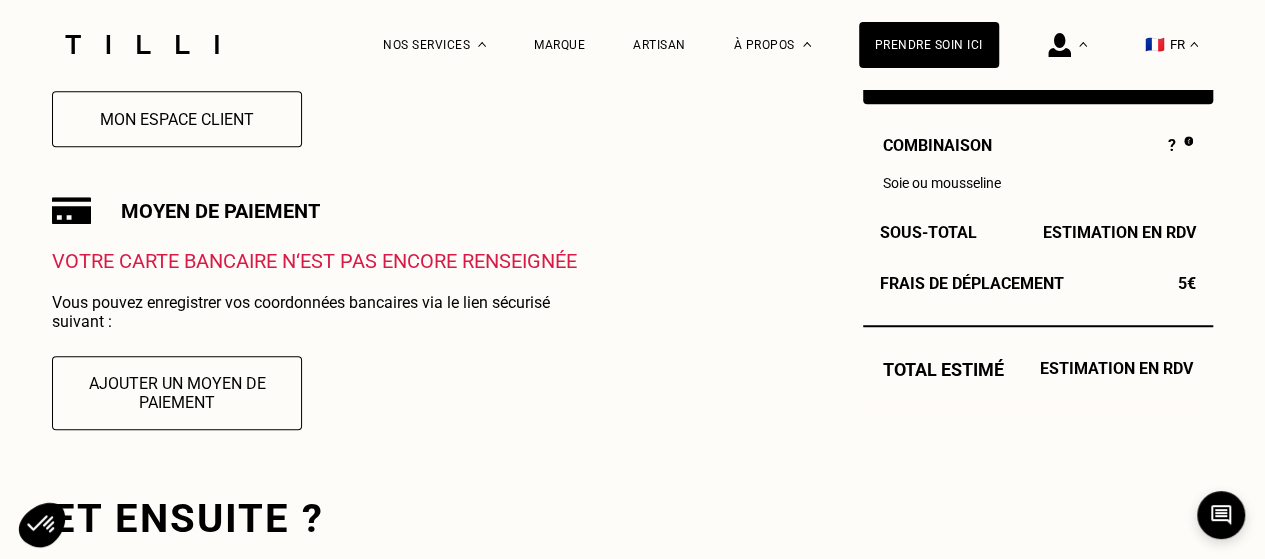 scroll, scrollTop: 607, scrollLeft: 0, axis: vertical 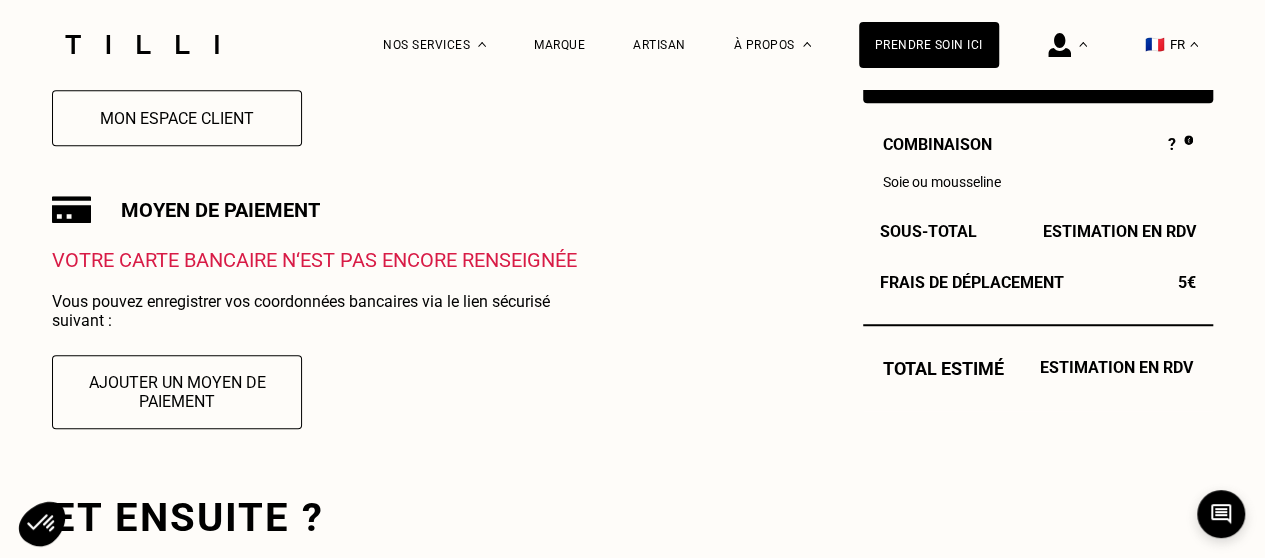 click on "Commande enregistrée Votre demande de rendez-vous a bien été prise en compte. Nous sommes de train de chercher un artisan disponible sur le(s) créneau(x) que vous avez sélectionné(s). Suivez votre commande ou modifiez vos informations à tout moment en vous rendant sur votre espace client. Mon espace client Moyen de paiement Votre carte bancaire n‘est pas encore renseignée Vous pouvez enregistrer vos coordonnées bancaires via le lien sécurisé suivant : Ajouter un moyen de paiement Et ensuite ? Préparez votre rdv à domicile 1 - Le jour du rendez-vous, votre couturier arrive directement chez vous afin de prendre vos mesures, épingler et vous conseiller au mieux. Vous aurez toujours la possibilité d’ajouter ou retirer des vêtements comme bon vous semble pendant ce rendez-vous avec votre Tilliste. 2 - Vous ne serez débité du montant total de votre commande qu’à la suite de ce premier rendez-vous. Récapitulatif Qualité garantie par nos artisans Tilli Validation du devis après le RDV ?" at bounding box center (632, 359) 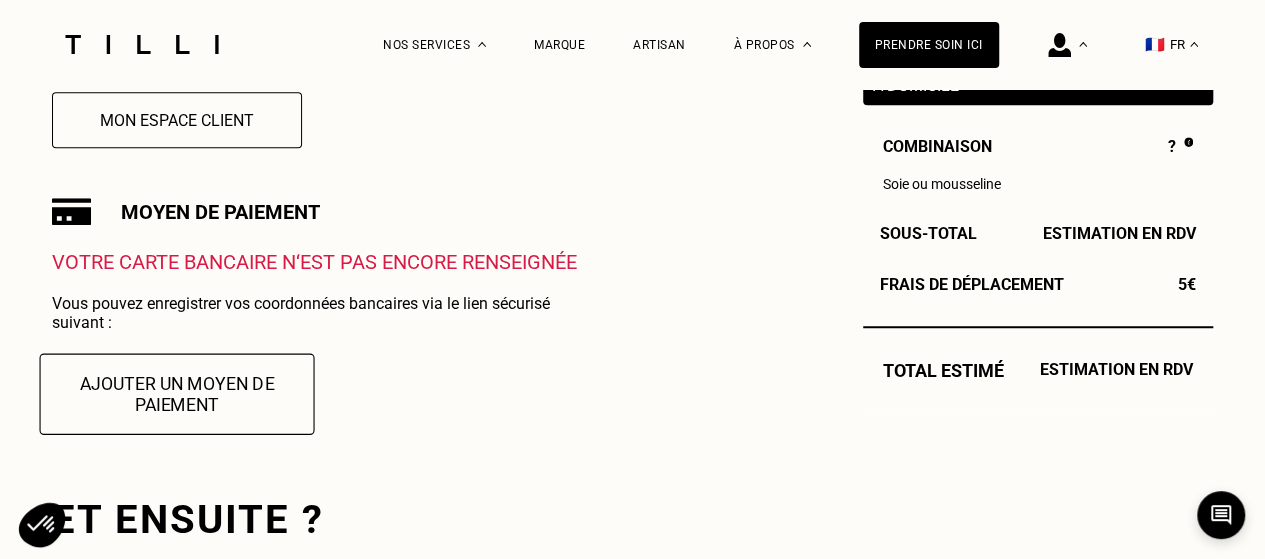 scroll, scrollTop: 719, scrollLeft: 0, axis: vertical 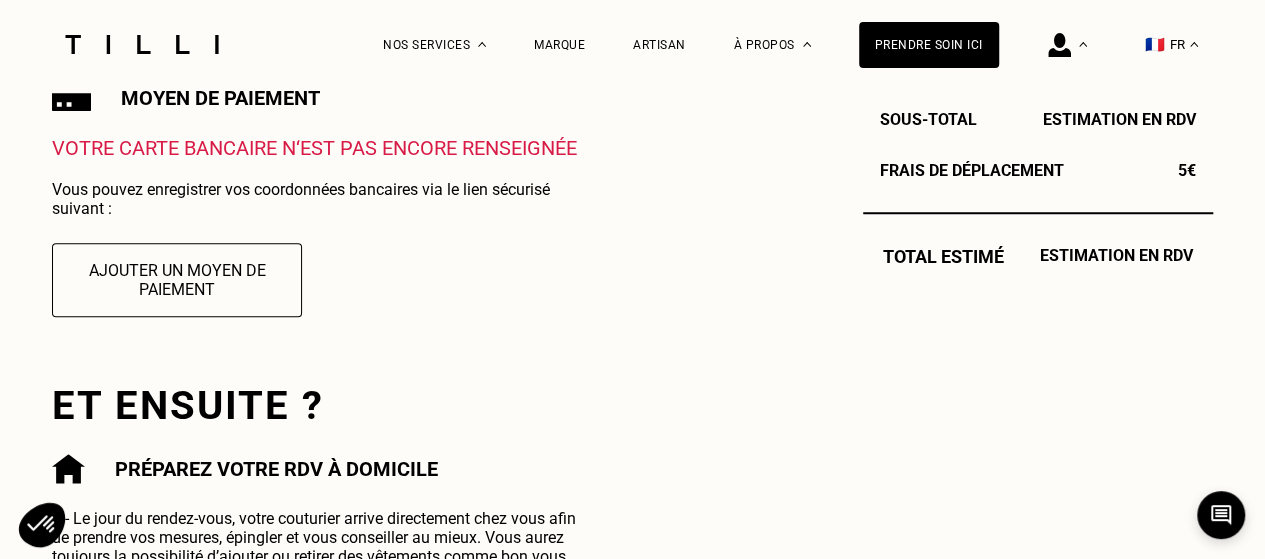 click on "Commande enregistrée Votre demande de rendez-vous a bien été prise en compte. Nous sommes de train de chercher un artisan disponible sur le(s) créneau(x) que vous avez sélectionné(s). Suivez votre commande ou modifiez vos informations à tout moment en vous rendant sur votre espace client. Mon espace client Moyen de paiement Votre carte bancaire n‘est pas encore renseignée Vous pouvez enregistrer vos coordonnées bancaires via le lien sécurisé suivant : Ajouter un moyen de paiement Et ensuite ? Préparez votre rdv à domicile 1 - Le jour du rendez-vous, votre couturier arrive directement chez vous afin de prendre vos mesures, épingler et vous conseiller au mieux. Vous aurez toujours la possibilité d’ajouter ou retirer des vêtements comme bon vous semble pendant ce rendez-vous avec votre Tilliste. 2 - Vous ne serez débité du montant total de votre commande qu’à la suite de ce premier rendez-vous. Récapitulatif Qualité garantie par nos artisans Tilli Validation du devis après le RDV ?" at bounding box center (632, 247) 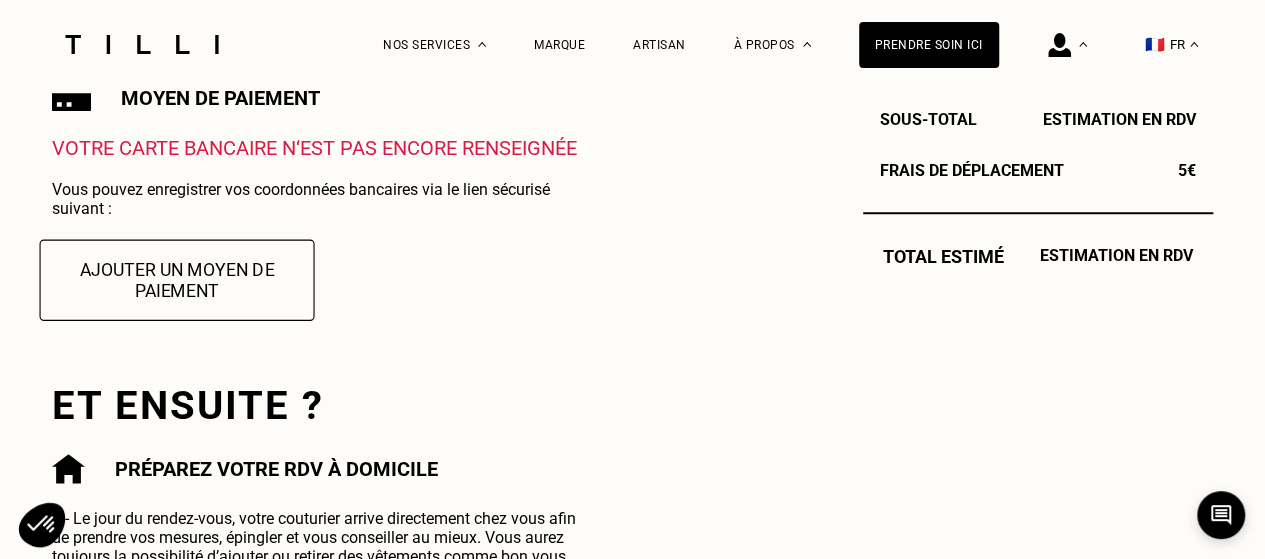 click on "Ajouter un moyen de paiement" at bounding box center [177, 279] 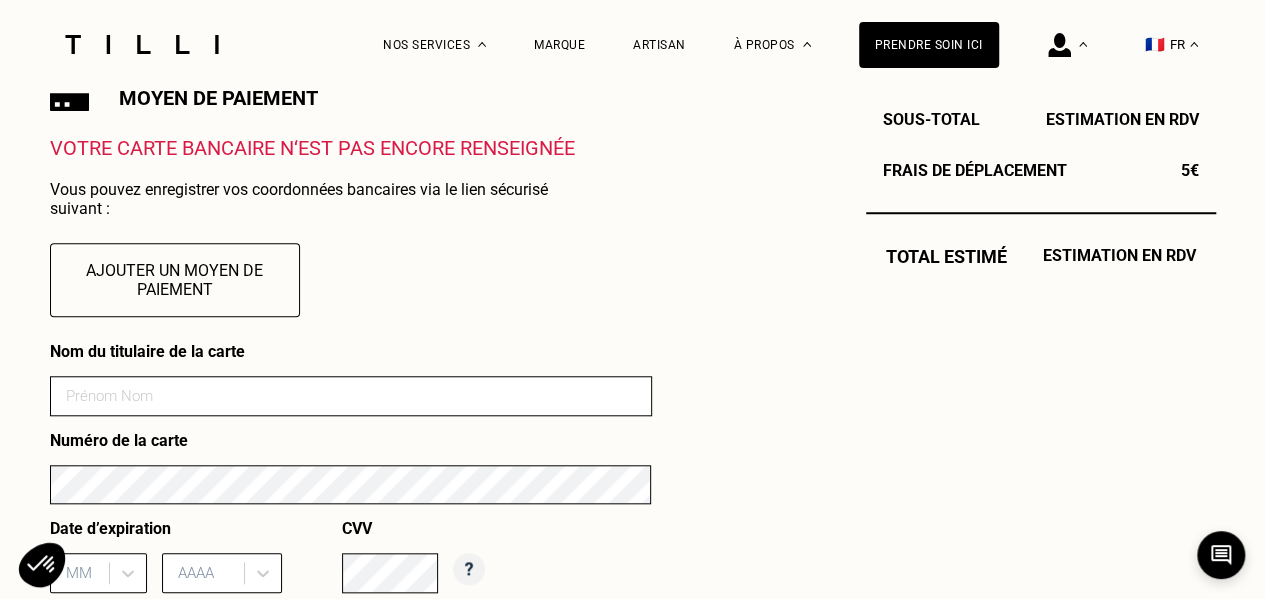 click on "Votre carte bancaire n‘est pas encore renseignée Vous pouvez enregistrer vos coordonnées bancaires via le lien sécurisé suivant : Ajouter un moyen de paiement Nom du titulaire de la carte Numéro de la carte Date d’expiration MM AAAA CVV Confirmer" at bounding box center (351, 430) 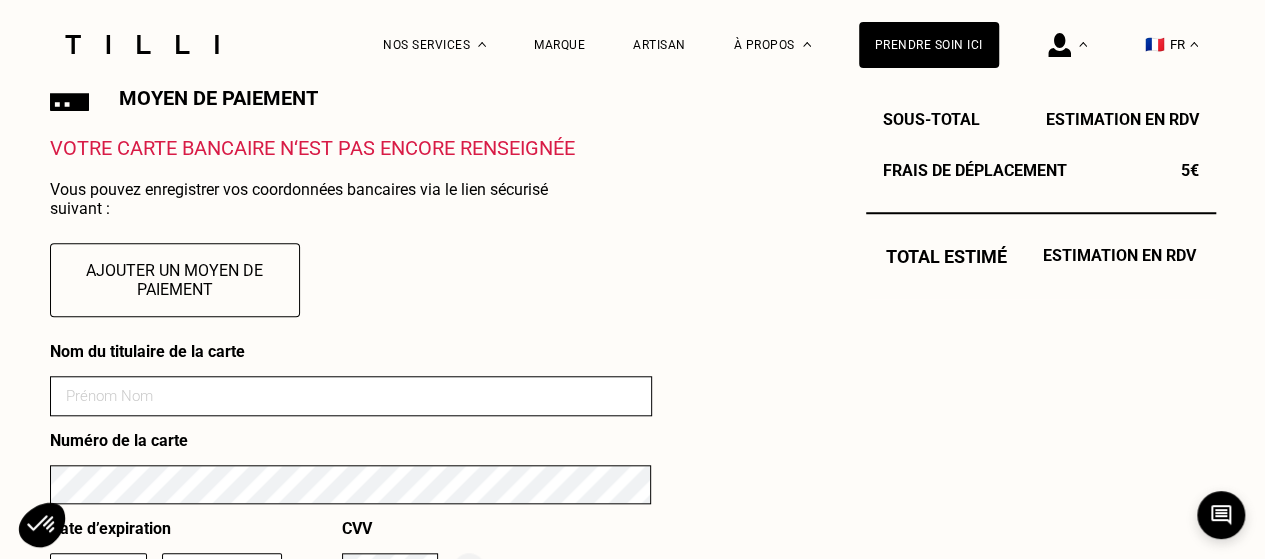 scroll, scrollTop: 939, scrollLeft: 0, axis: vertical 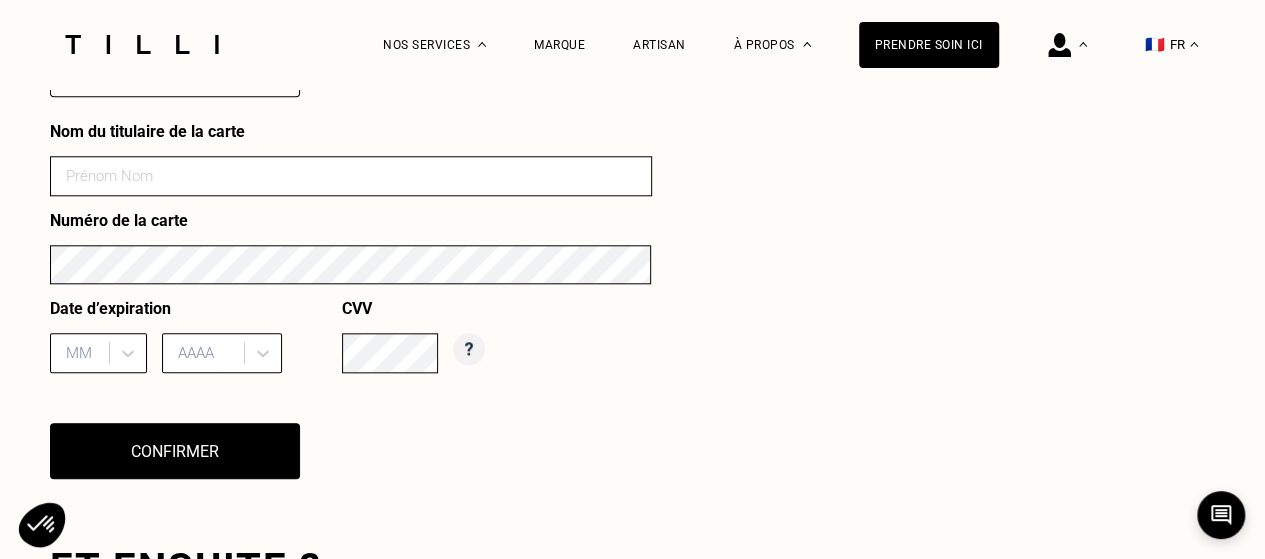click on "Nom du titulaire de la carte Numéro de la carte Date d’expiration MM AAAA CVV" at bounding box center (351, 255) 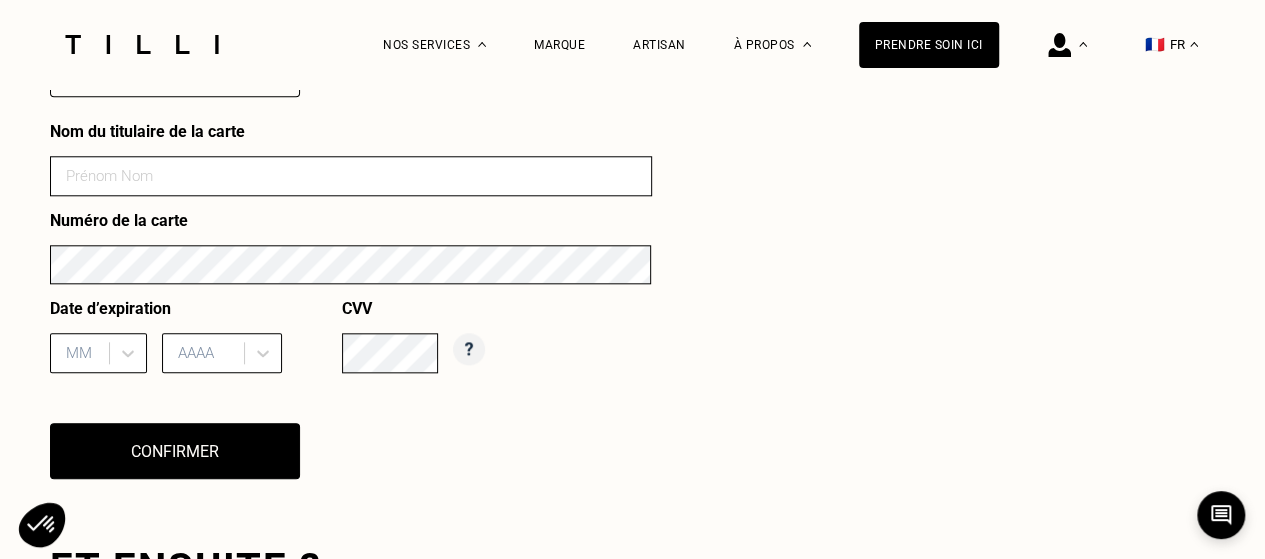 click at bounding box center [351, 176] 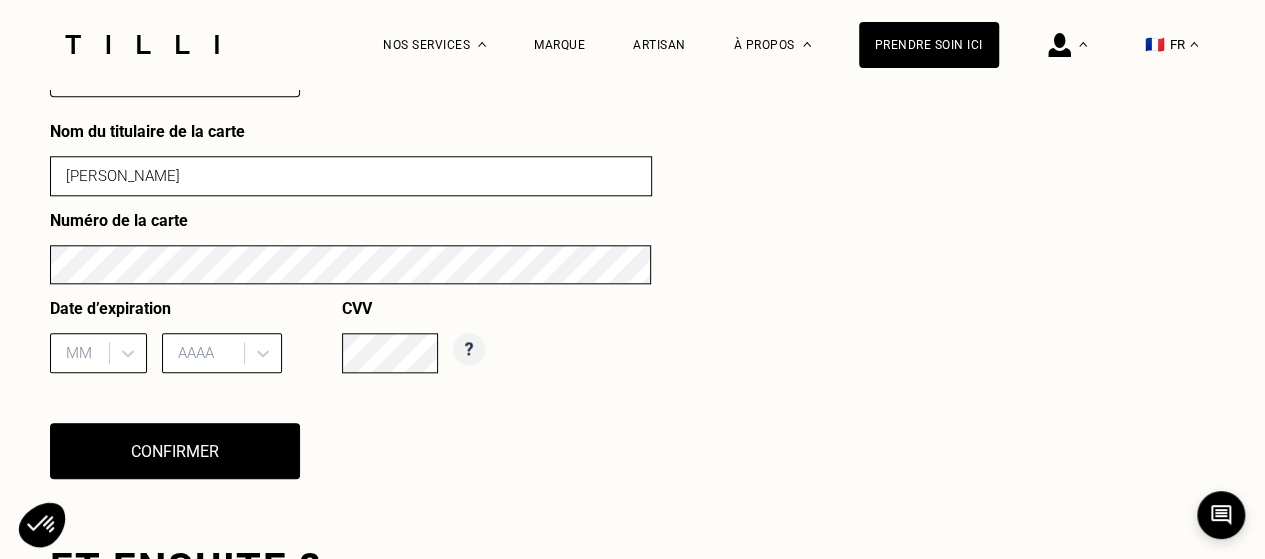 type on "[PERSON_NAME]" 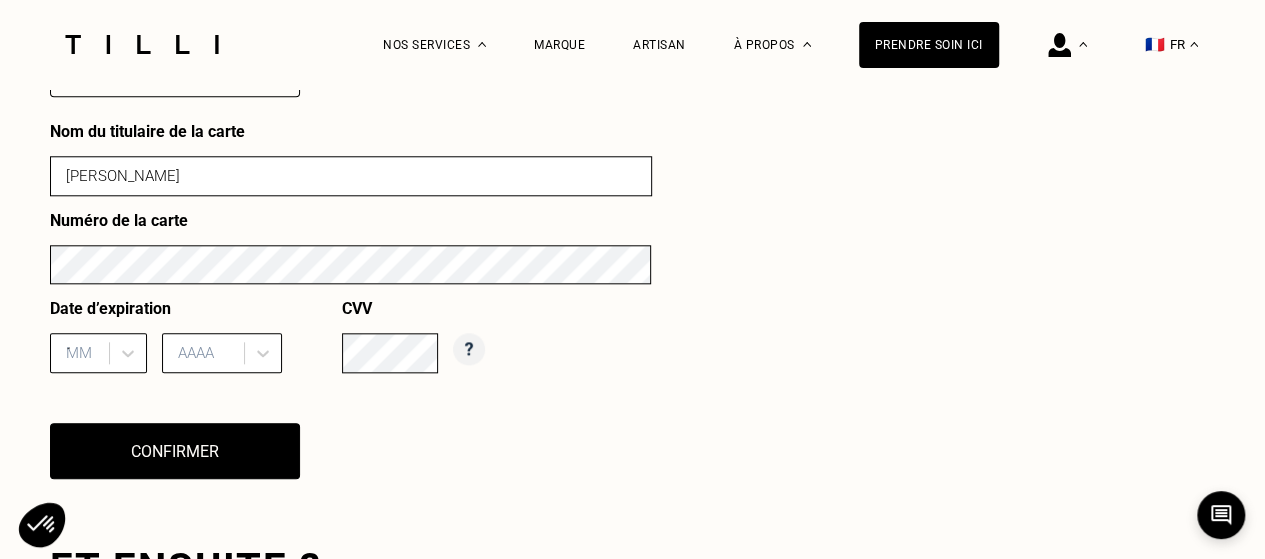 type on "2027" 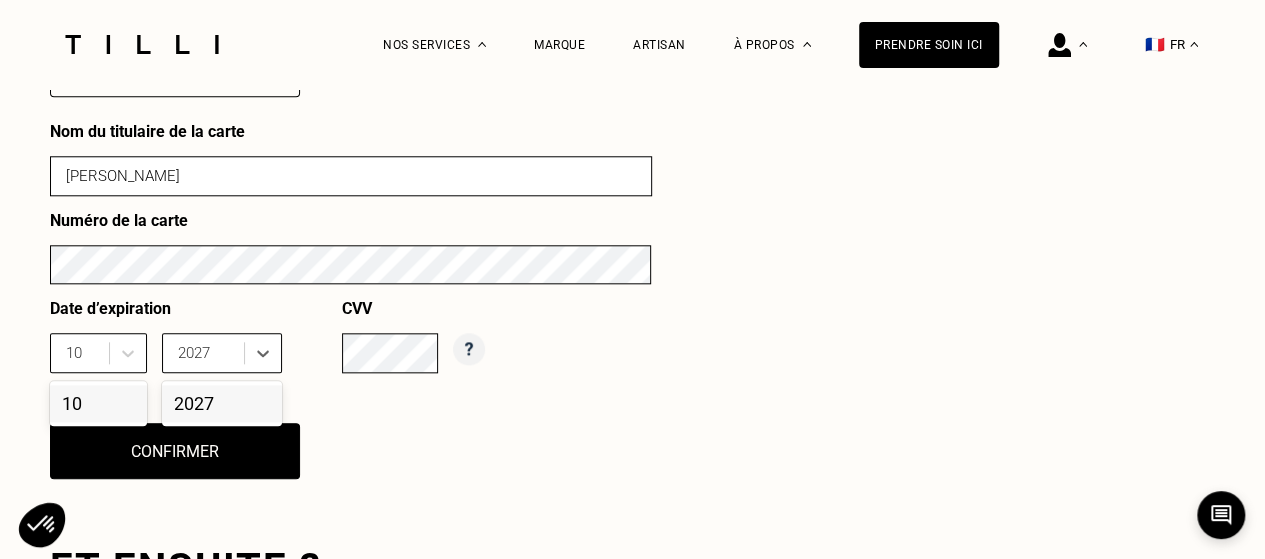click on "2027" at bounding box center (222, 403) 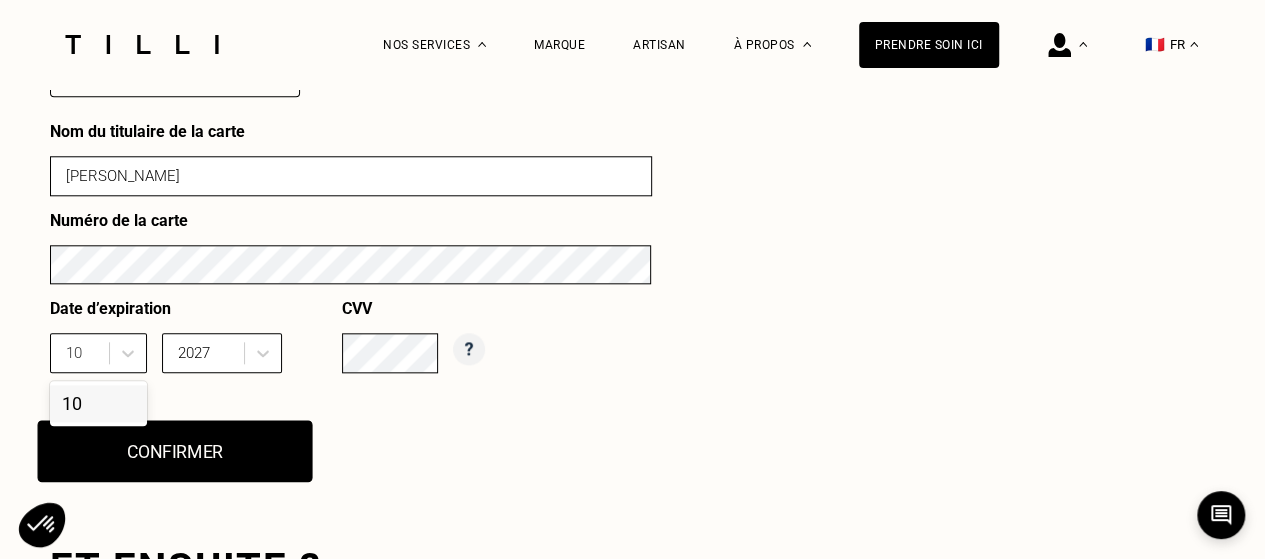 click on "Confirmer" at bounding box center [174, 452] 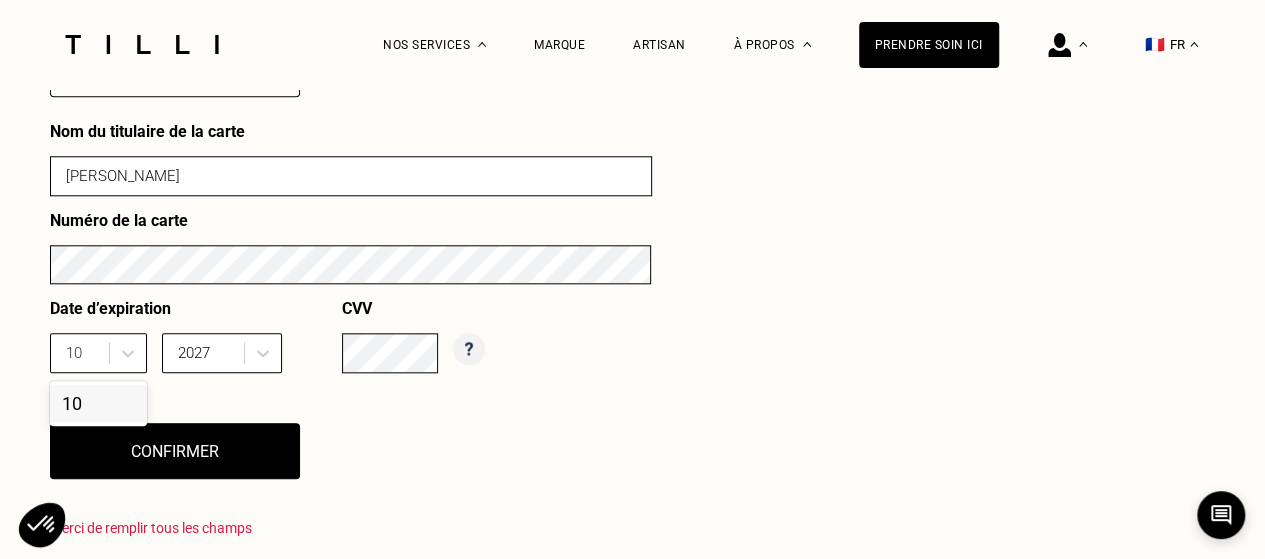 click on "10" at bounding box center [98, 403] 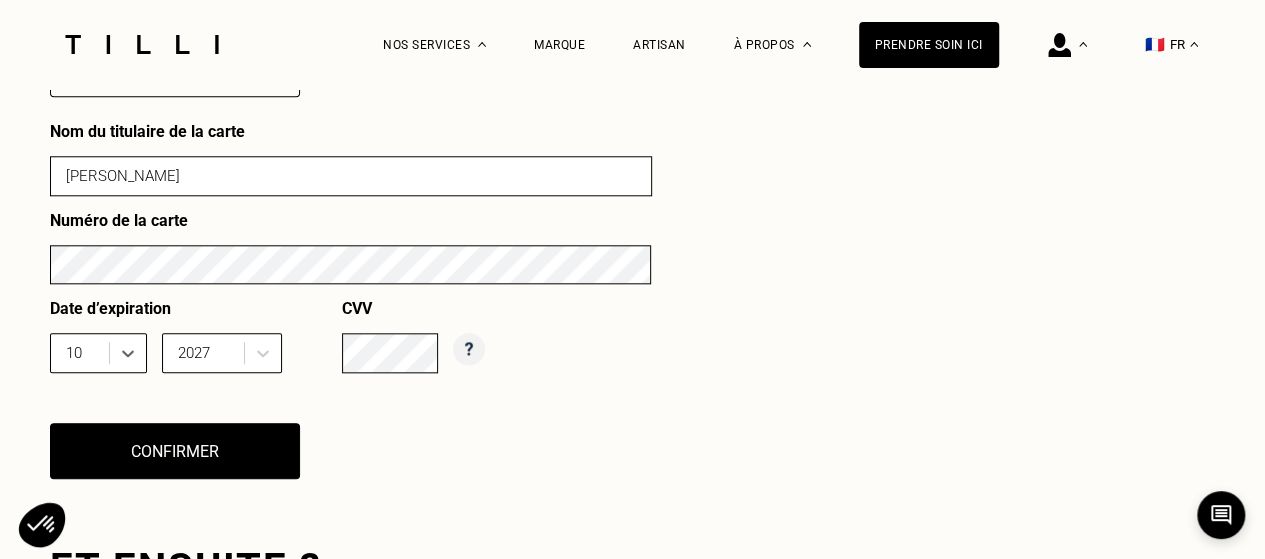 click on "Nom du titulaire de la carte [PERSON_NAME] Numéro de la carte Date d’expiration option 10, selected. 10 2027 CVV Confirmer" at bounding box center [351, 313] 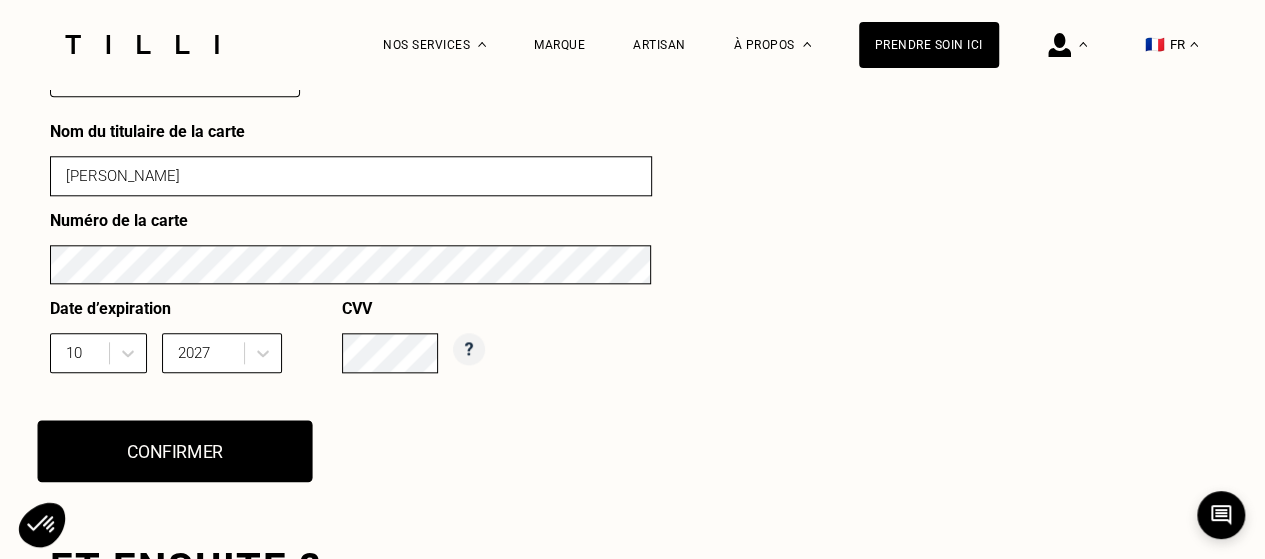 click on "Confirmer" at bounding box center [174, 452] 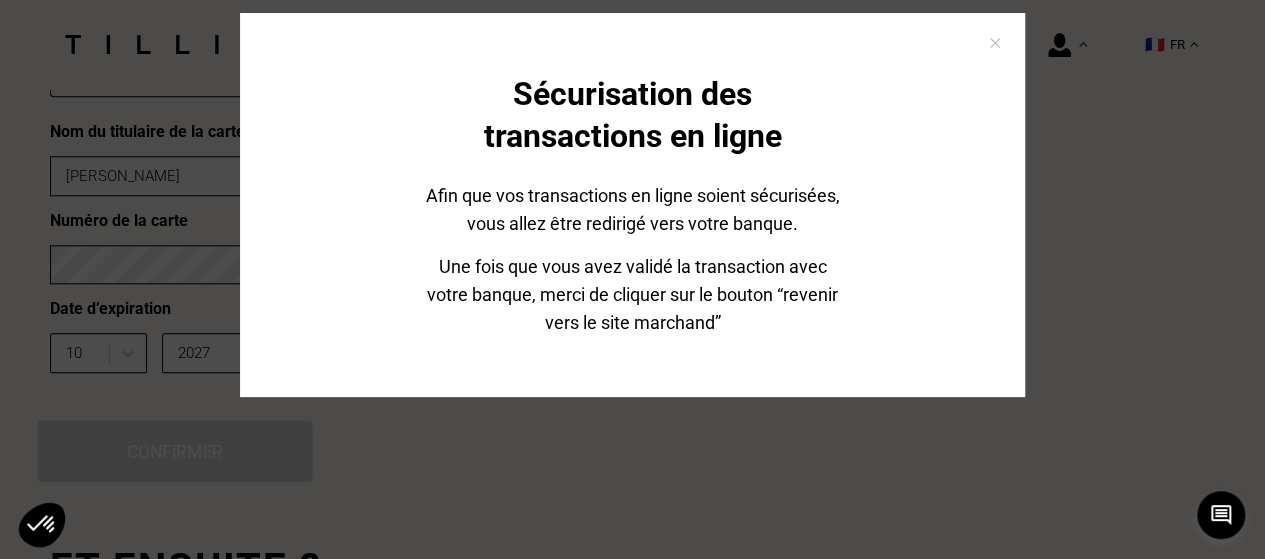 scroll, scrollTop: 156, scrollLeft: 0, axis: vertical 